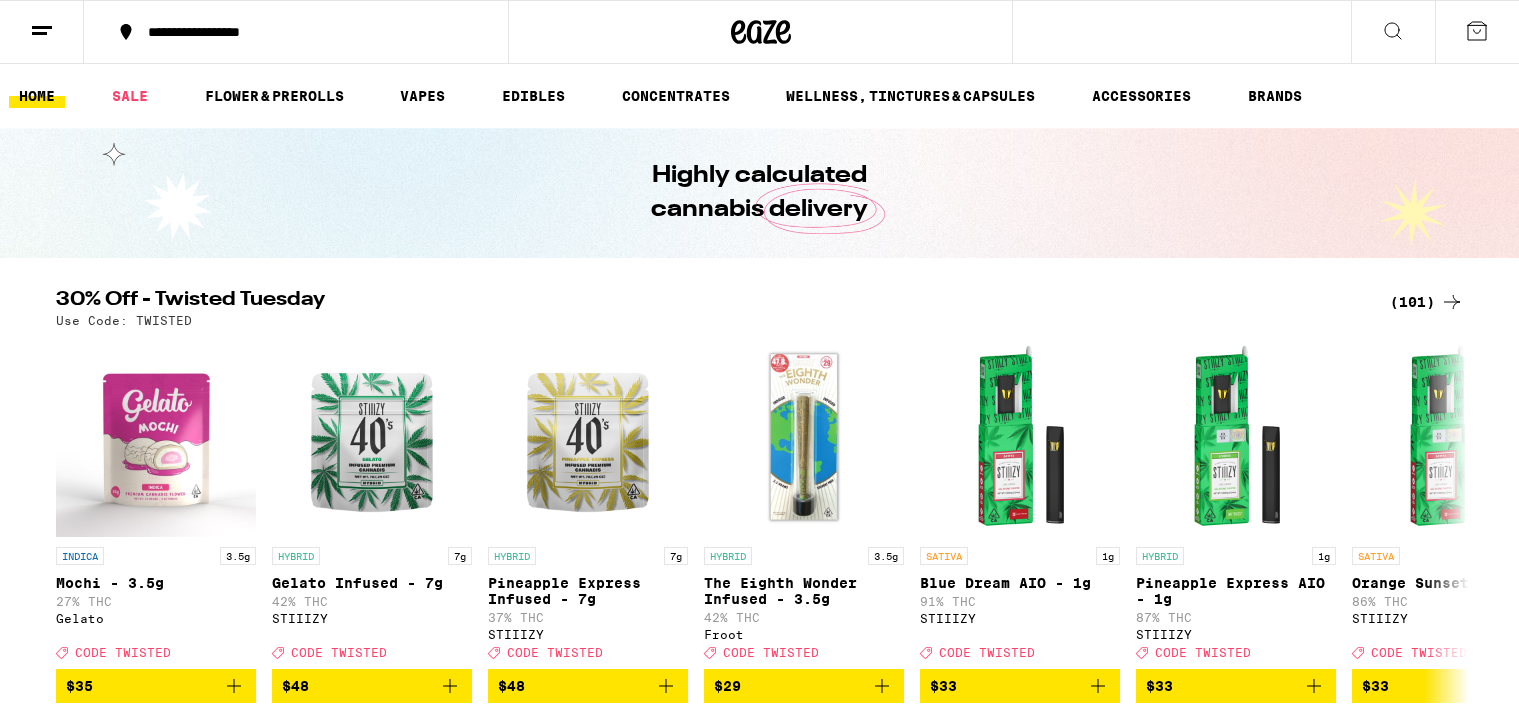 scroll, scrollTop: 0, scrollLeft: 0, axis: both 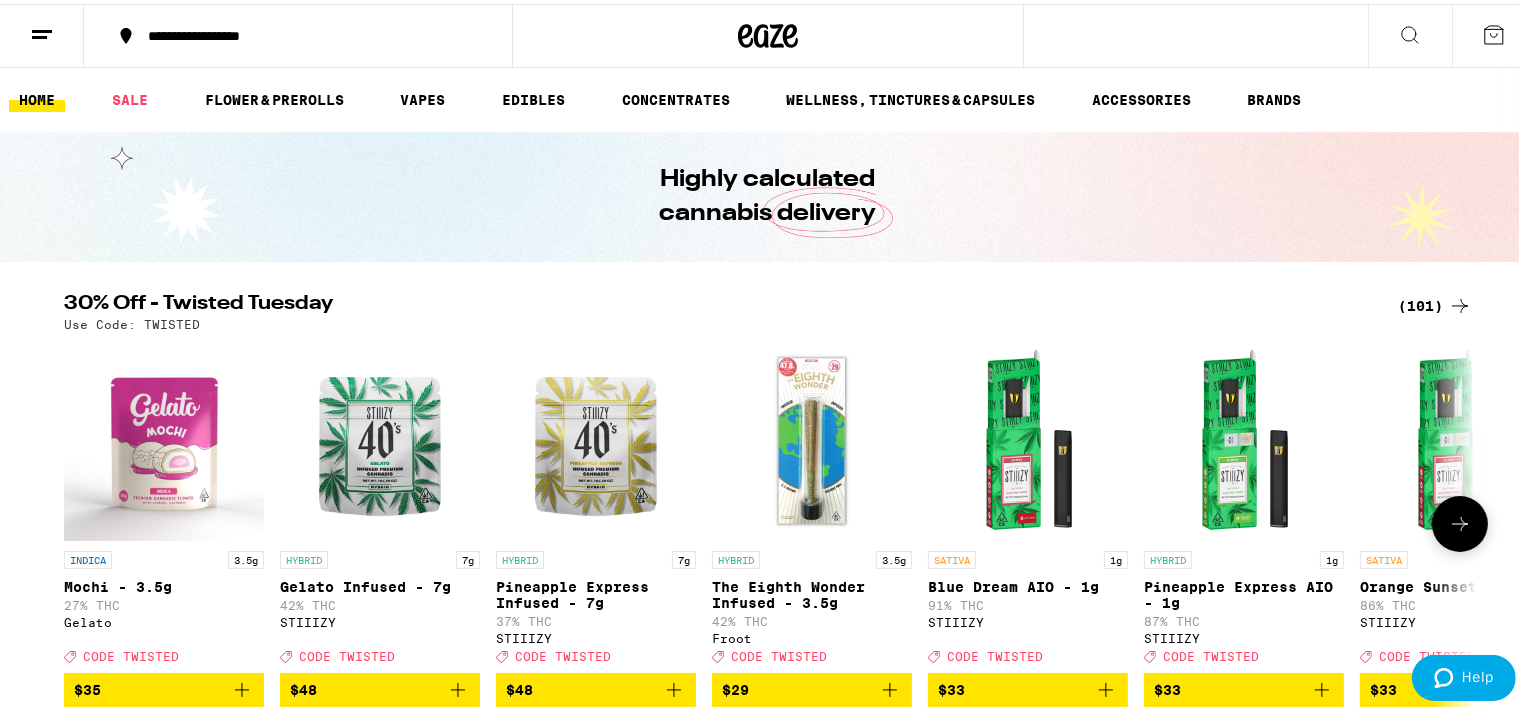 click 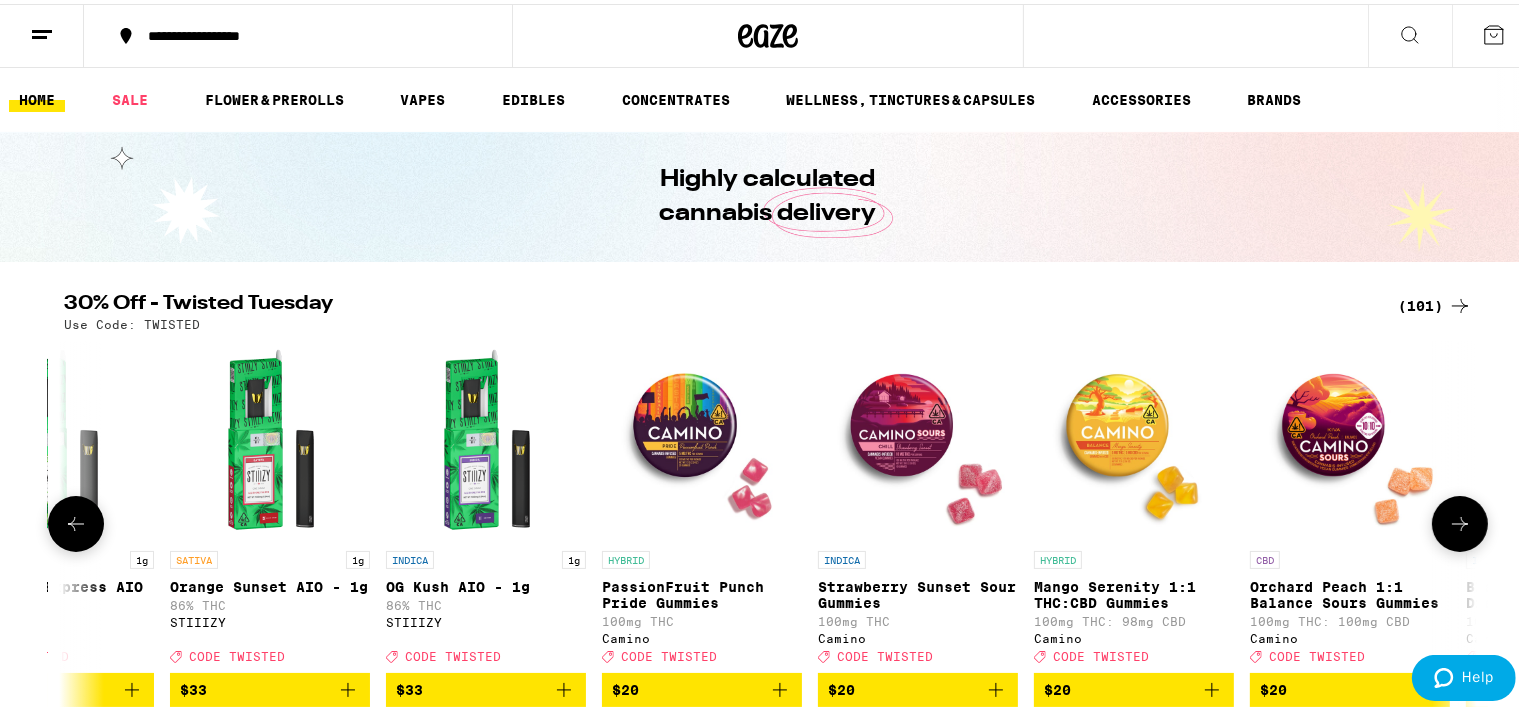 click 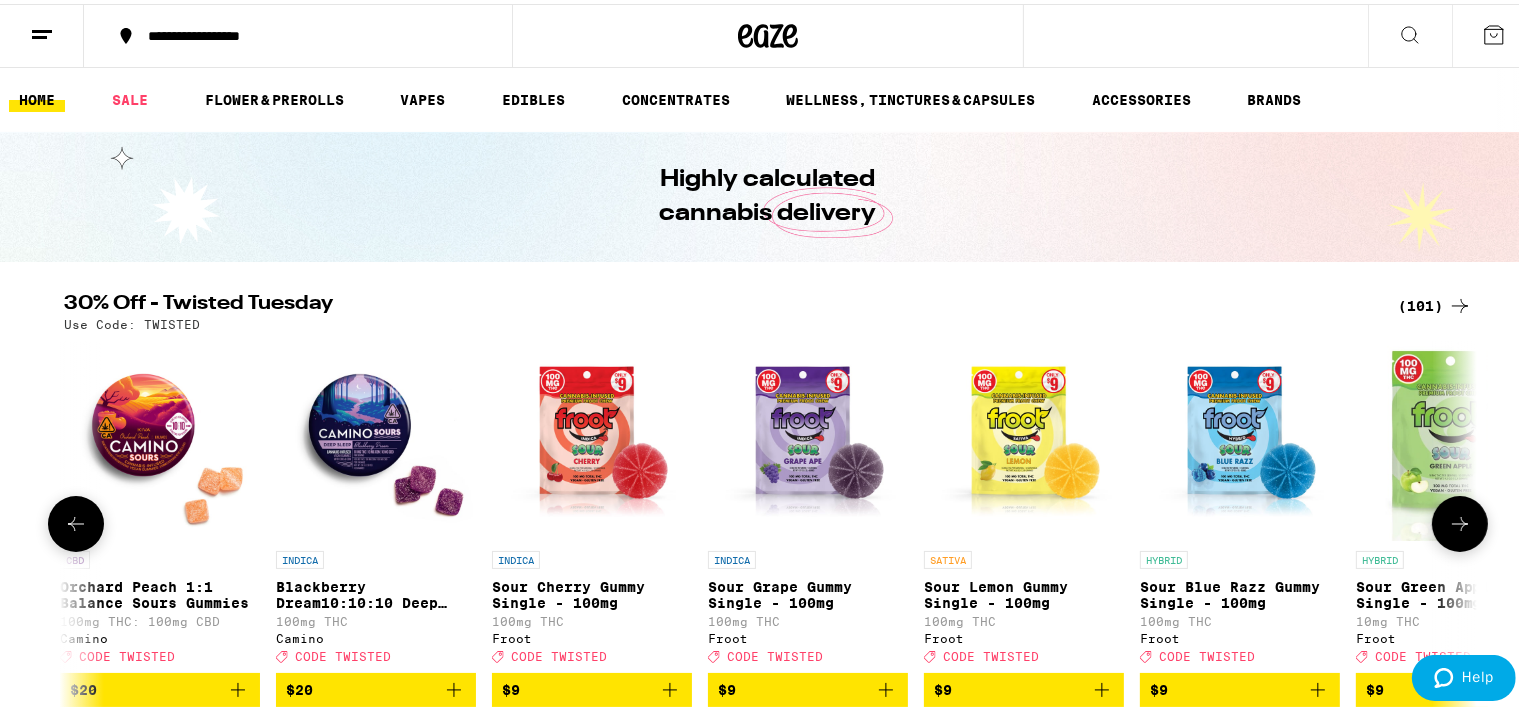 click 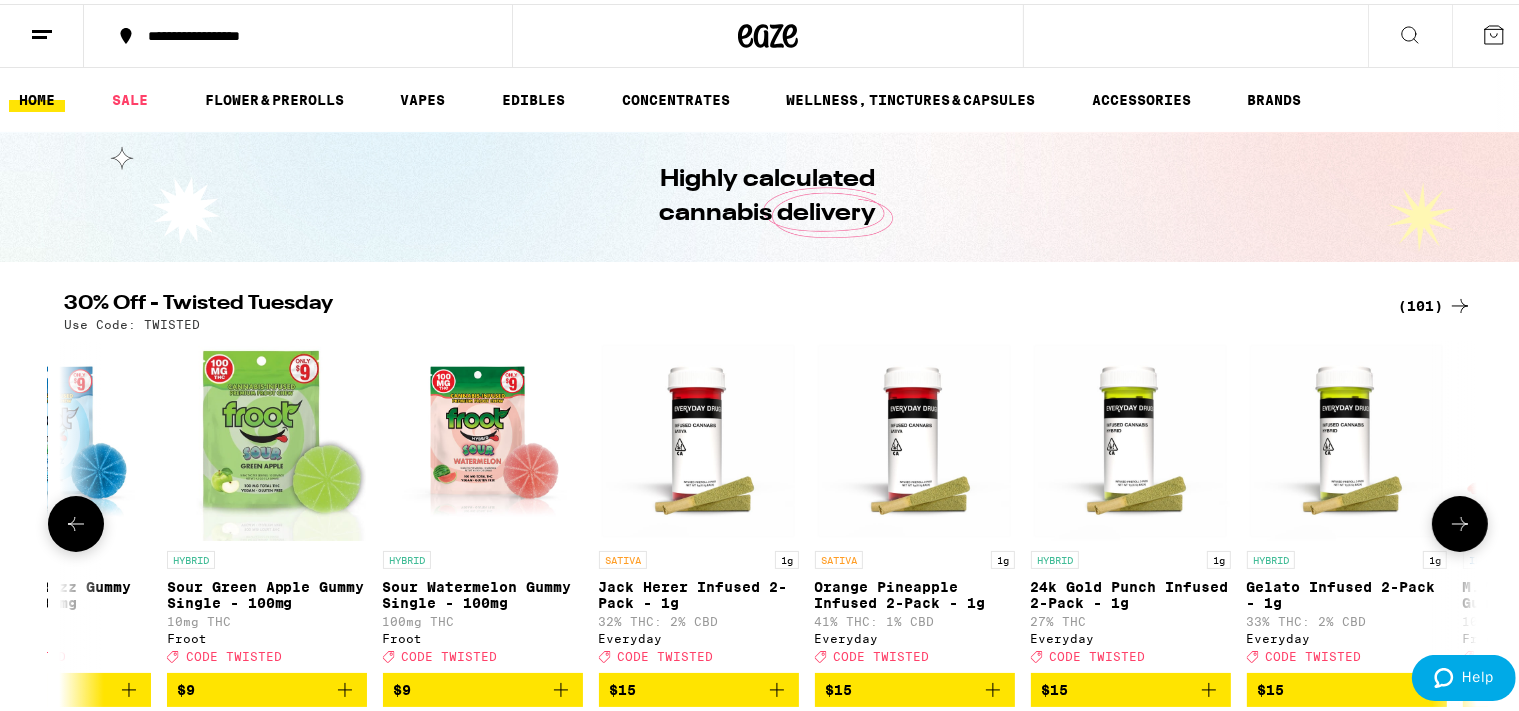 scroll, scrollTop: 0, scrollLeft: 3570, axis: horizontal 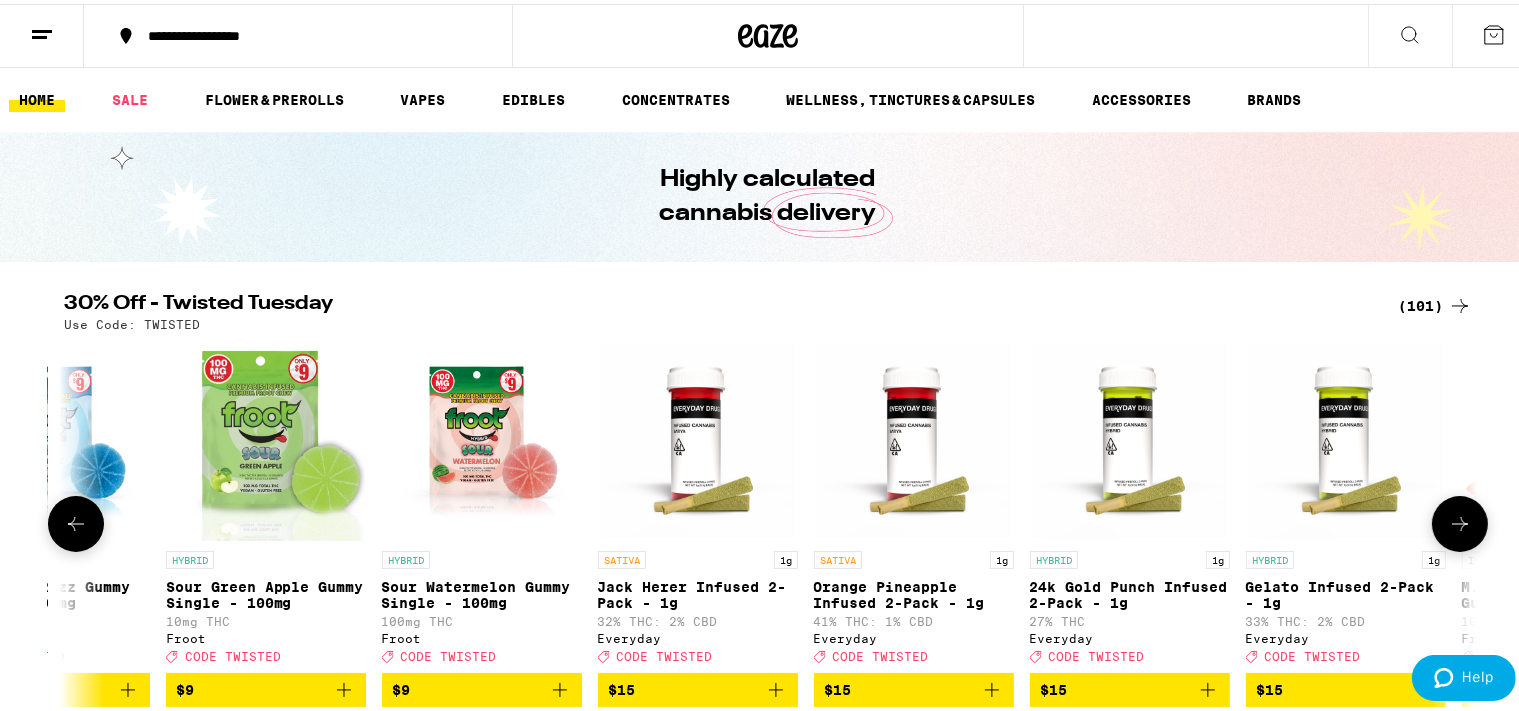 click 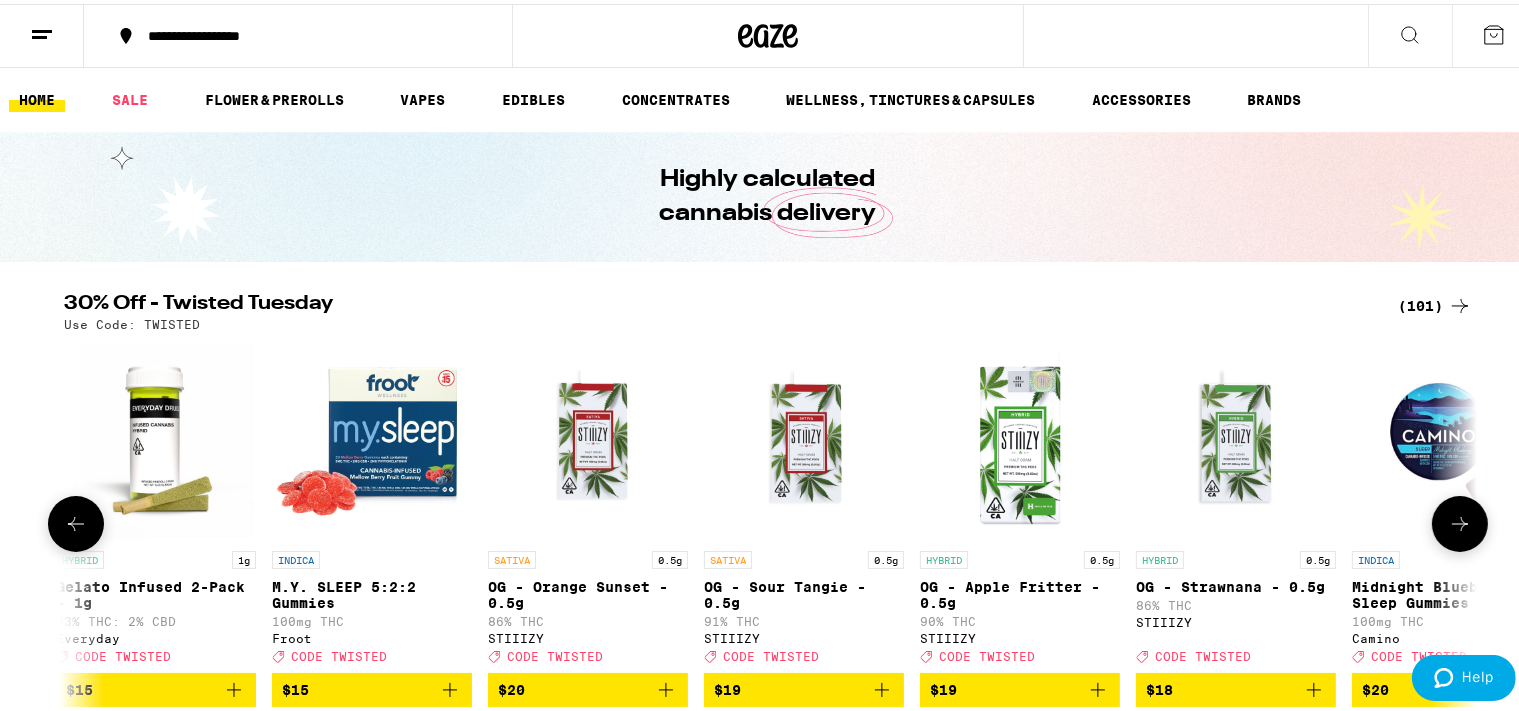 click 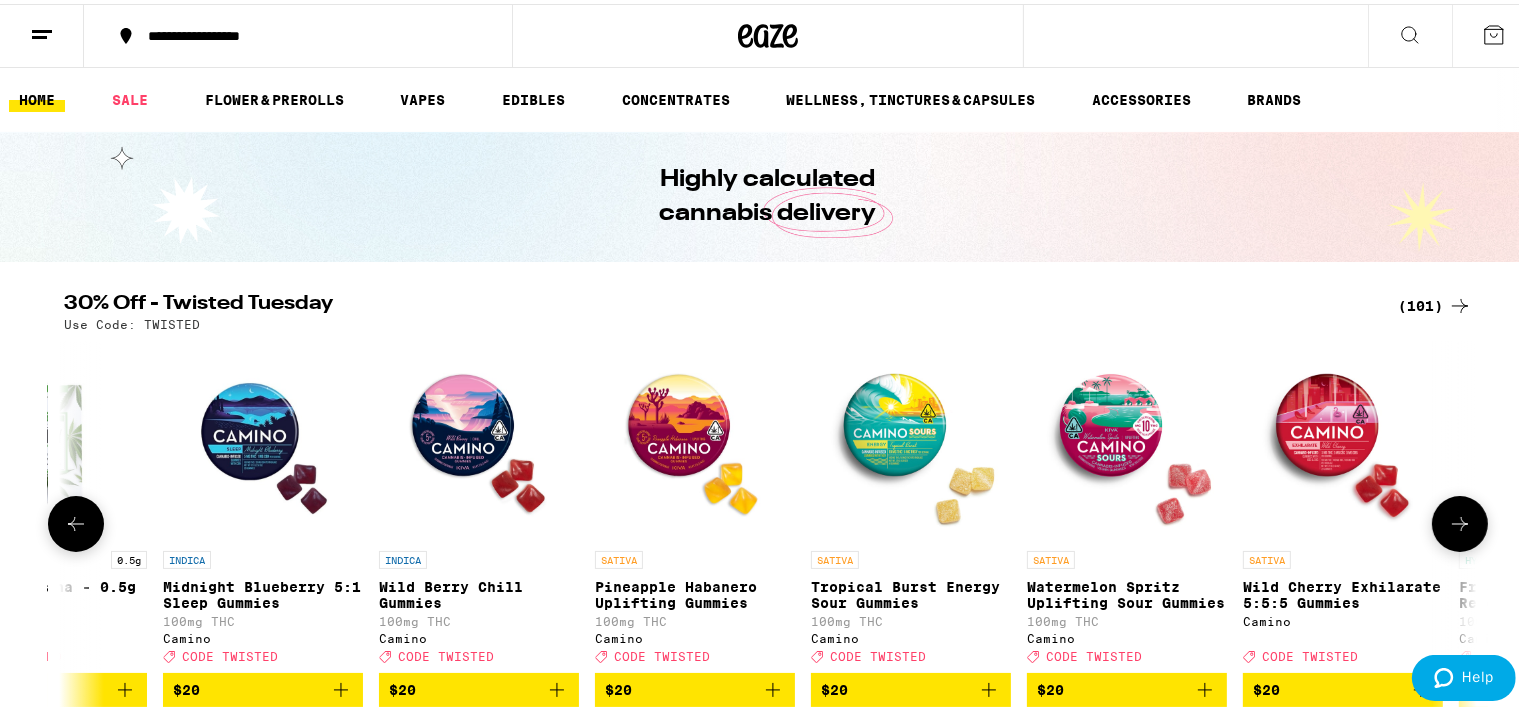 scroll, scrollTop: 0, scrollLeft: 5950, axis: horizontal 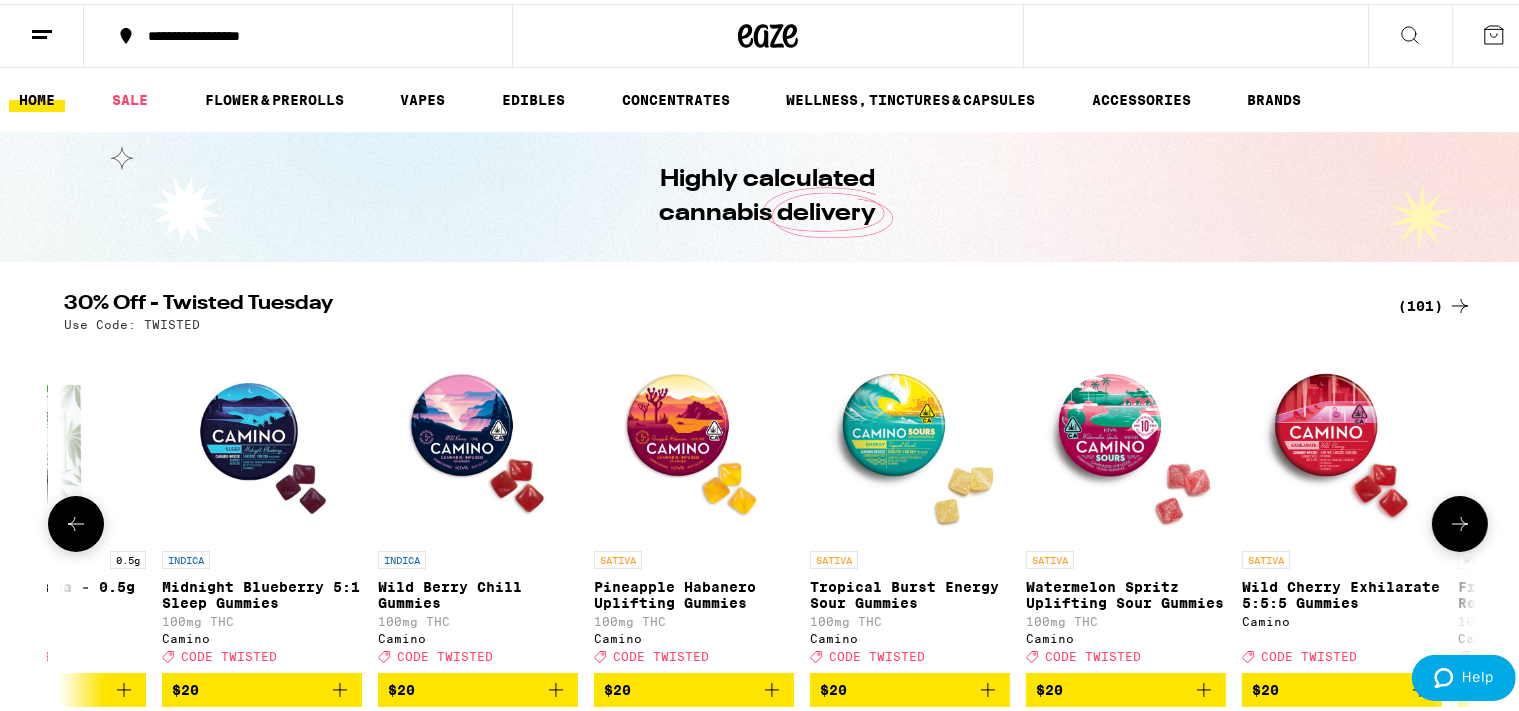 click 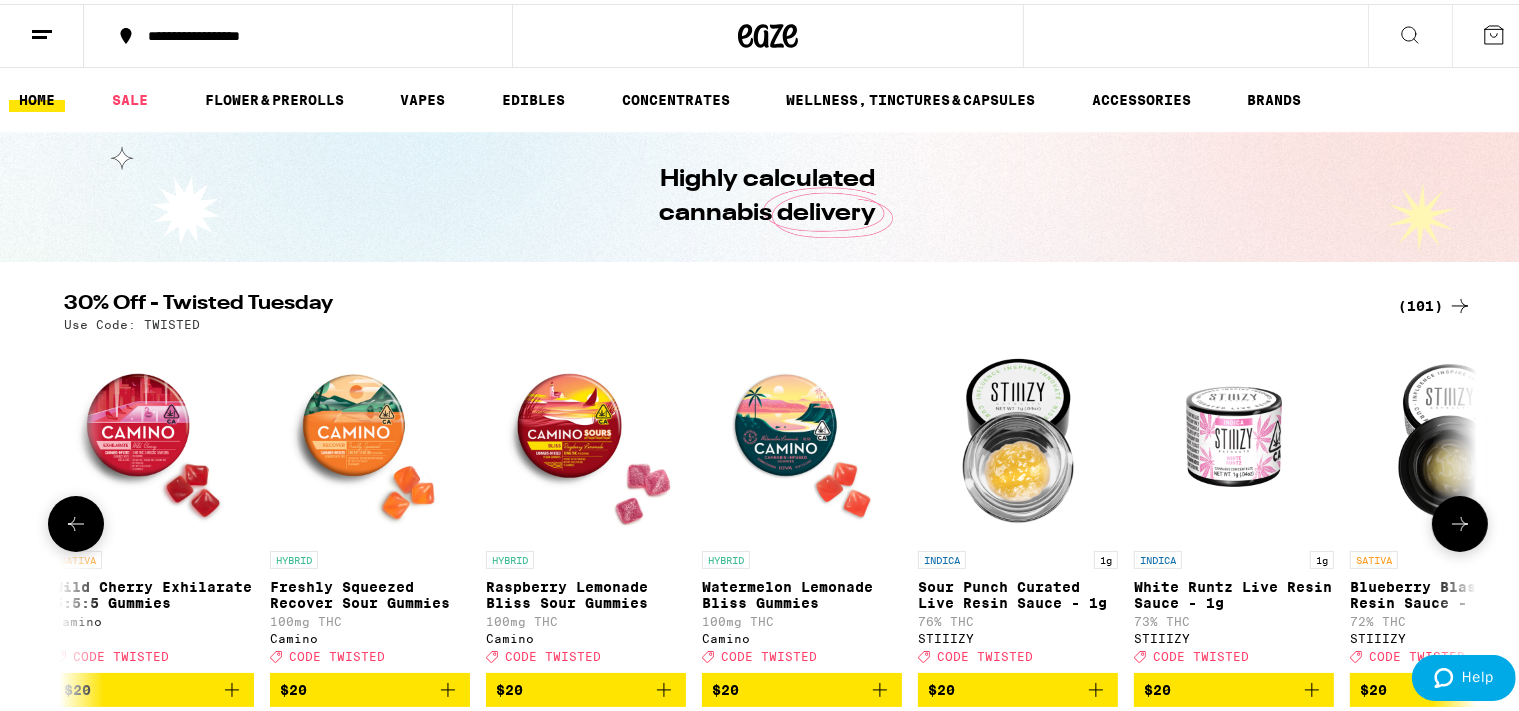 scroll, scrollTop: 0, scrollLeft: 7140, axis: horizontal 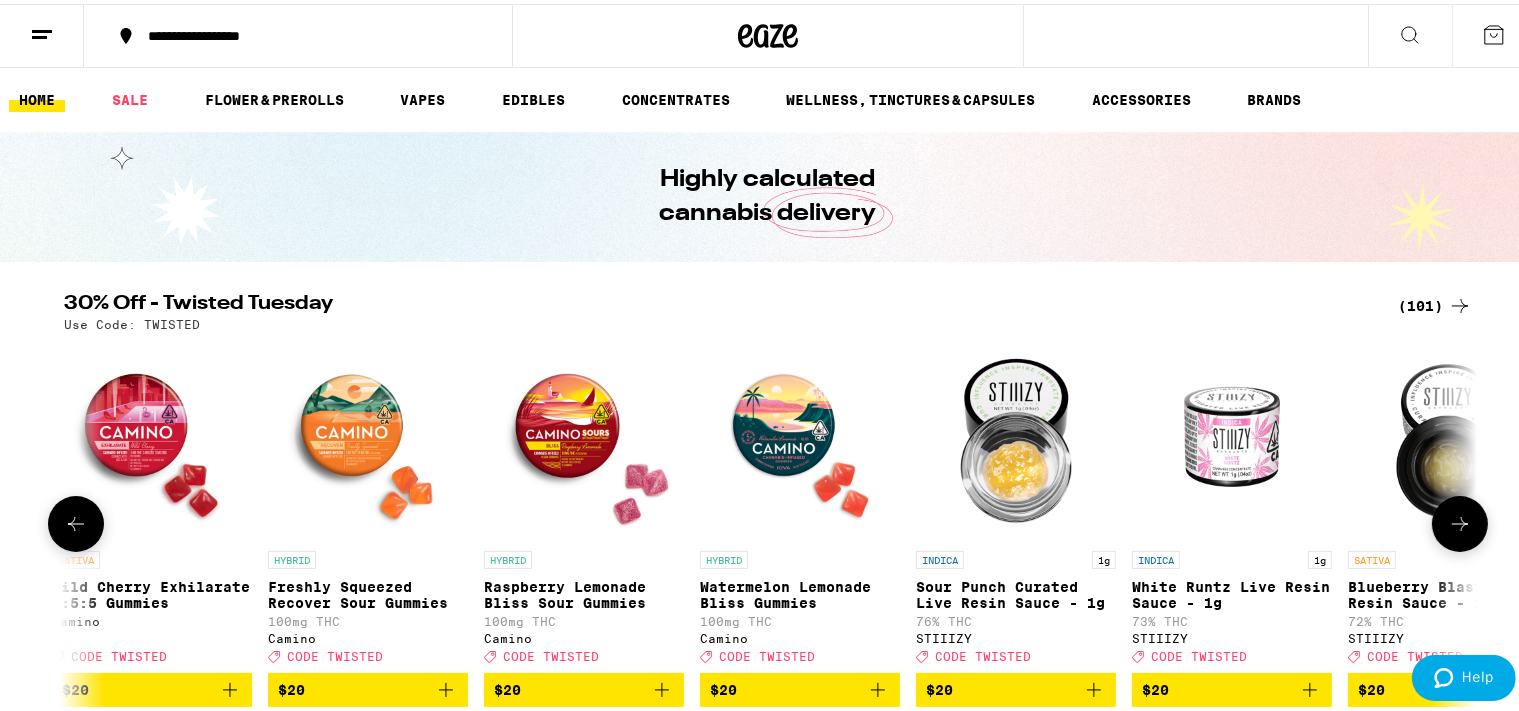 click 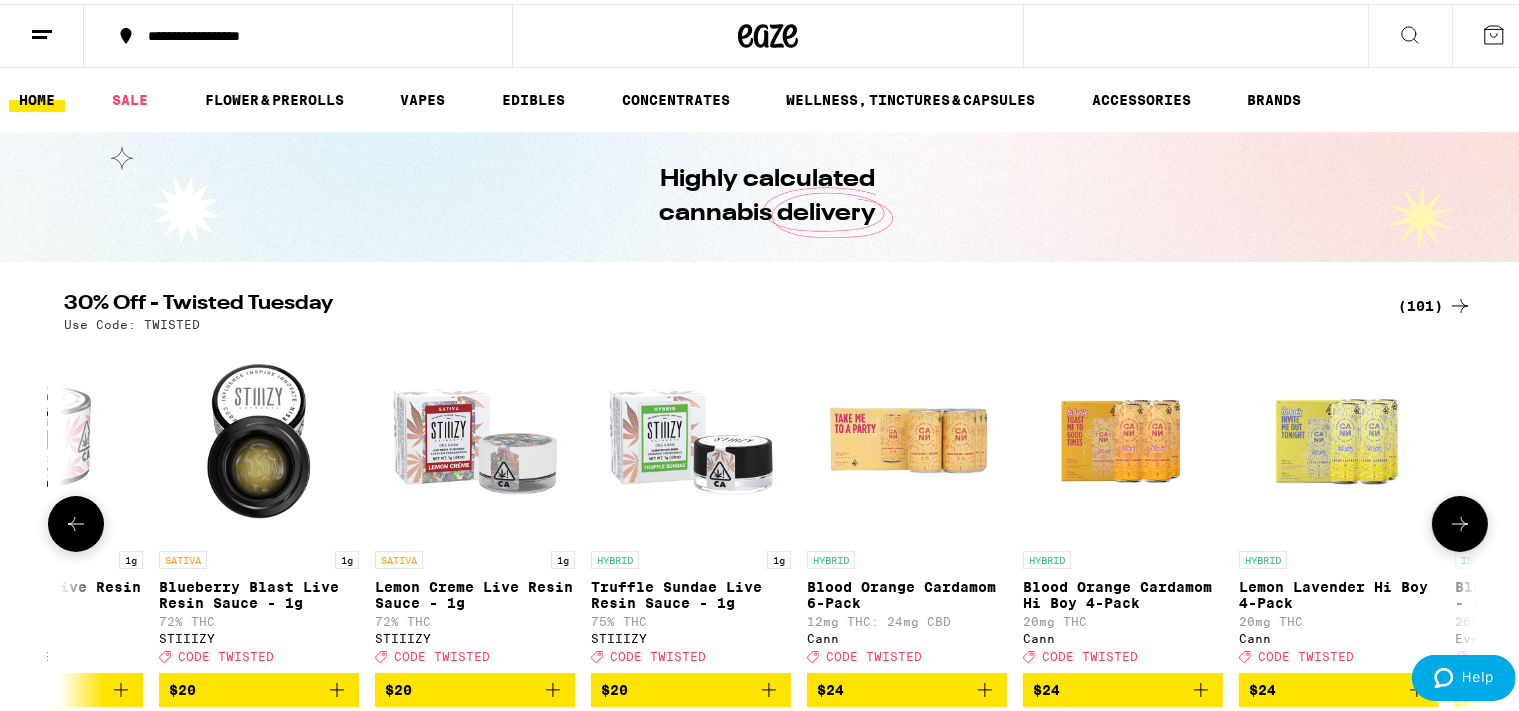 scroll, scrollTop: 0, scrollLeft: 8330, axis: horizontal 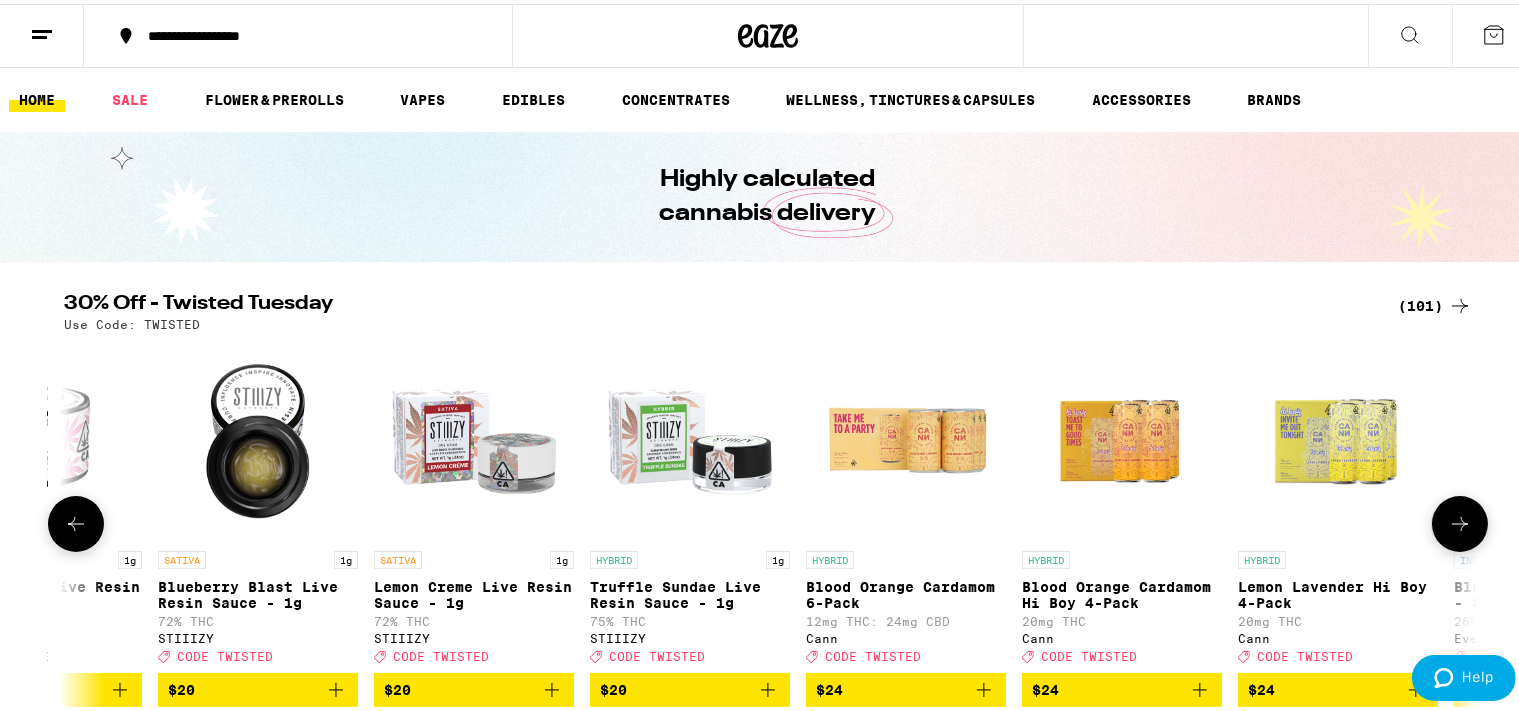 click 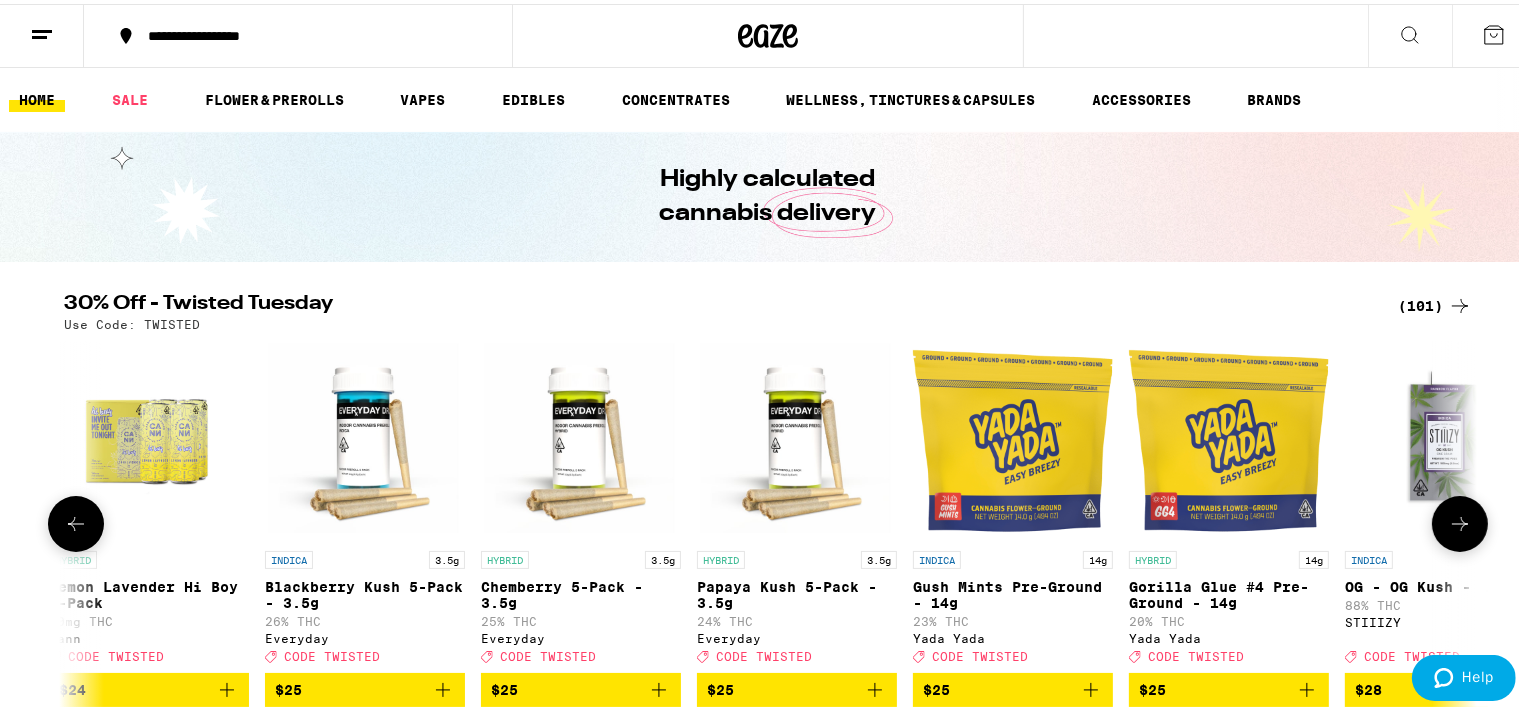 scroll, scrollTop: 0, scrollLeft: 9520, axis: horizontal 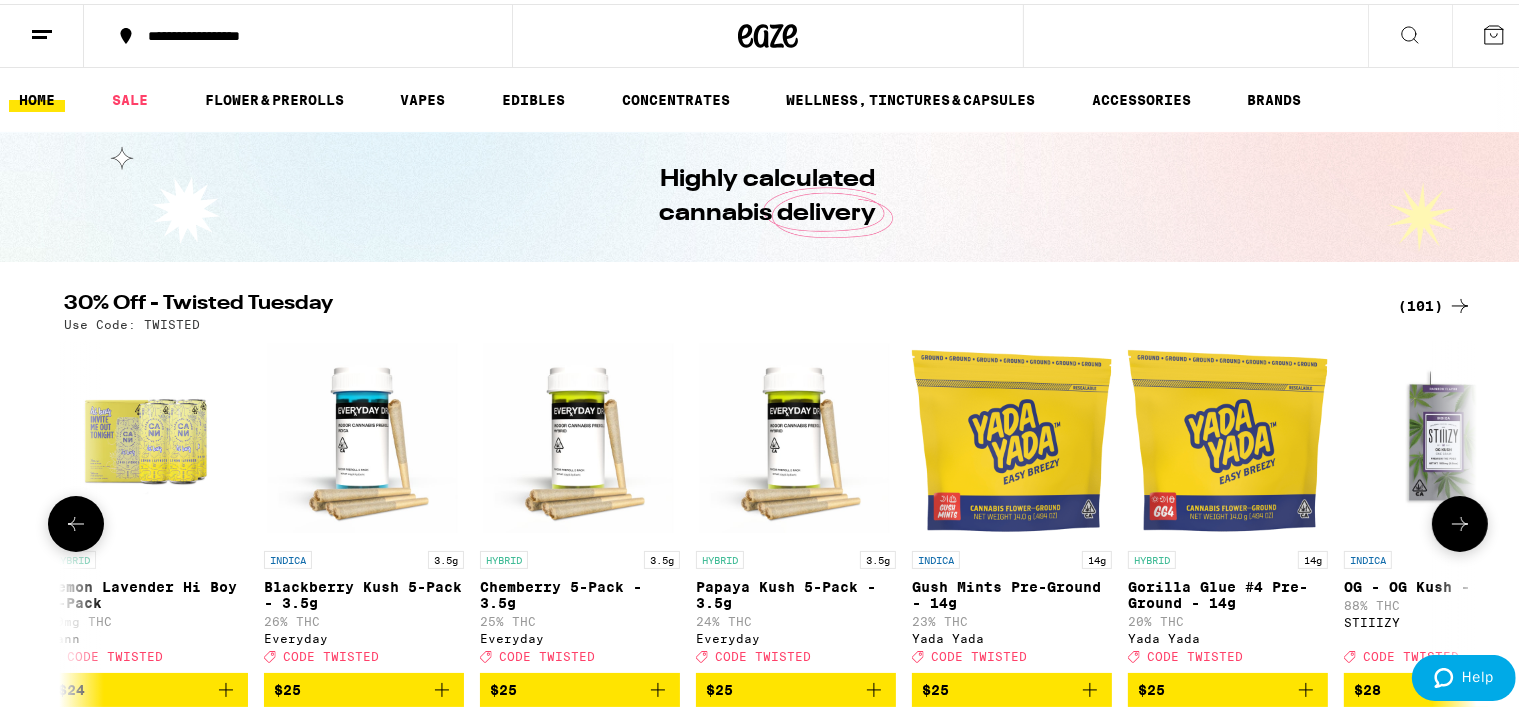 click 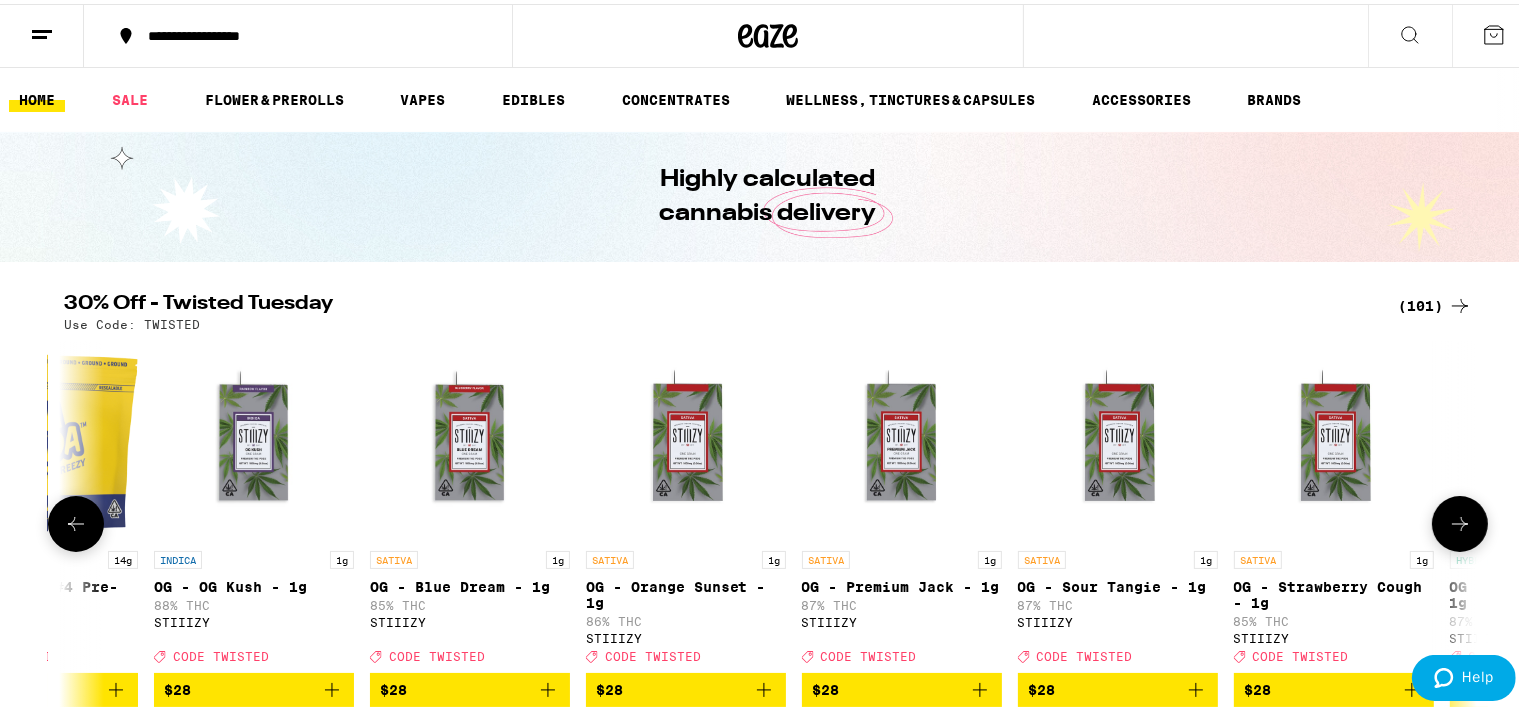 click 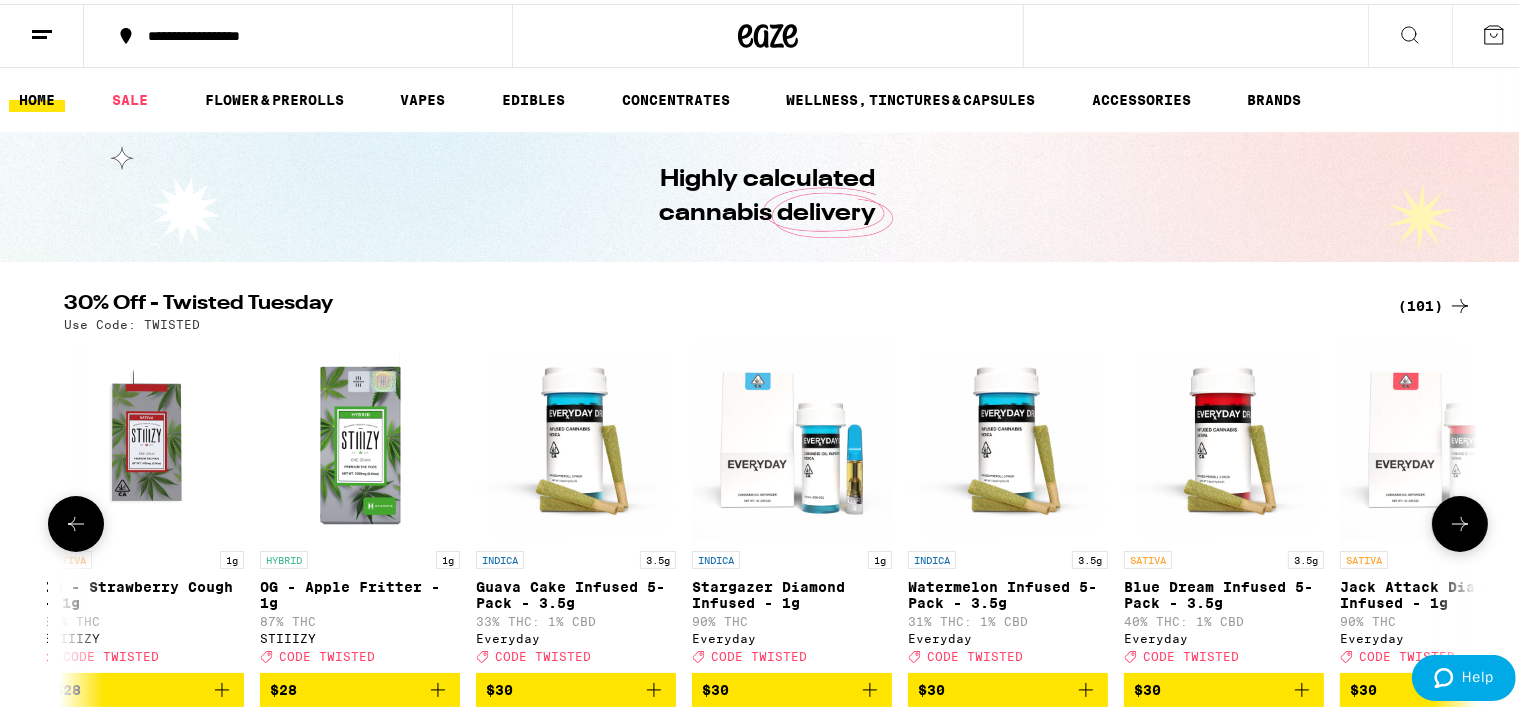 click 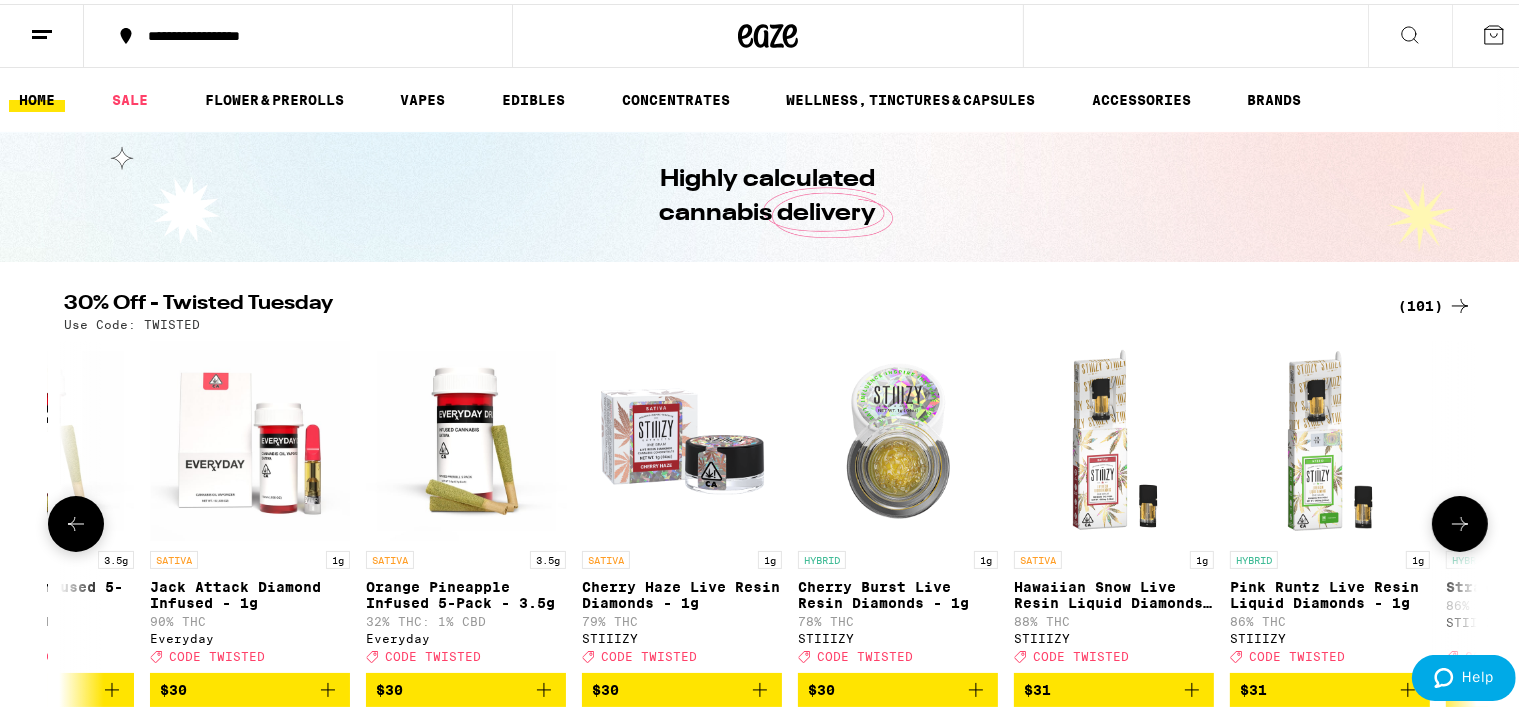 click 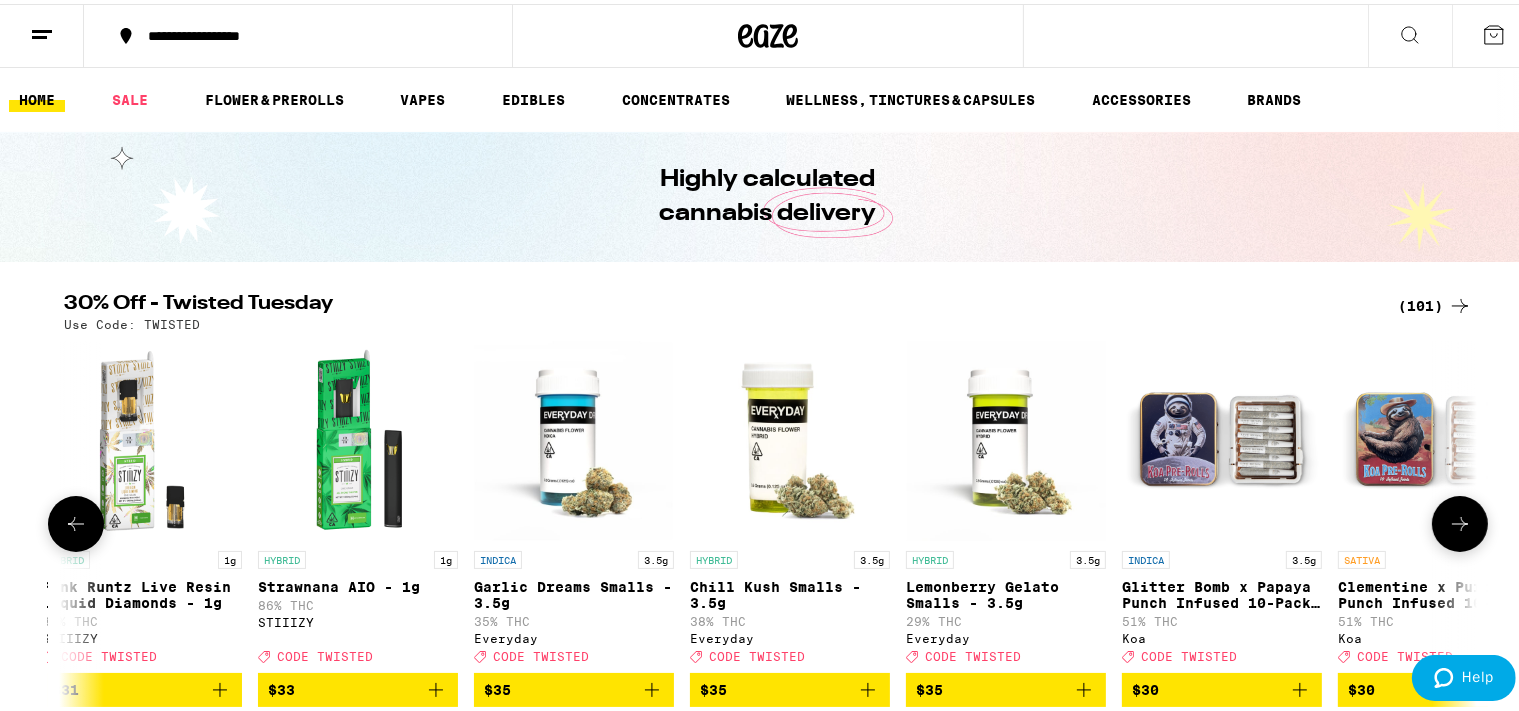 scroll, scrollTop: 0, scrollLeft: 14280, axis: horizontal 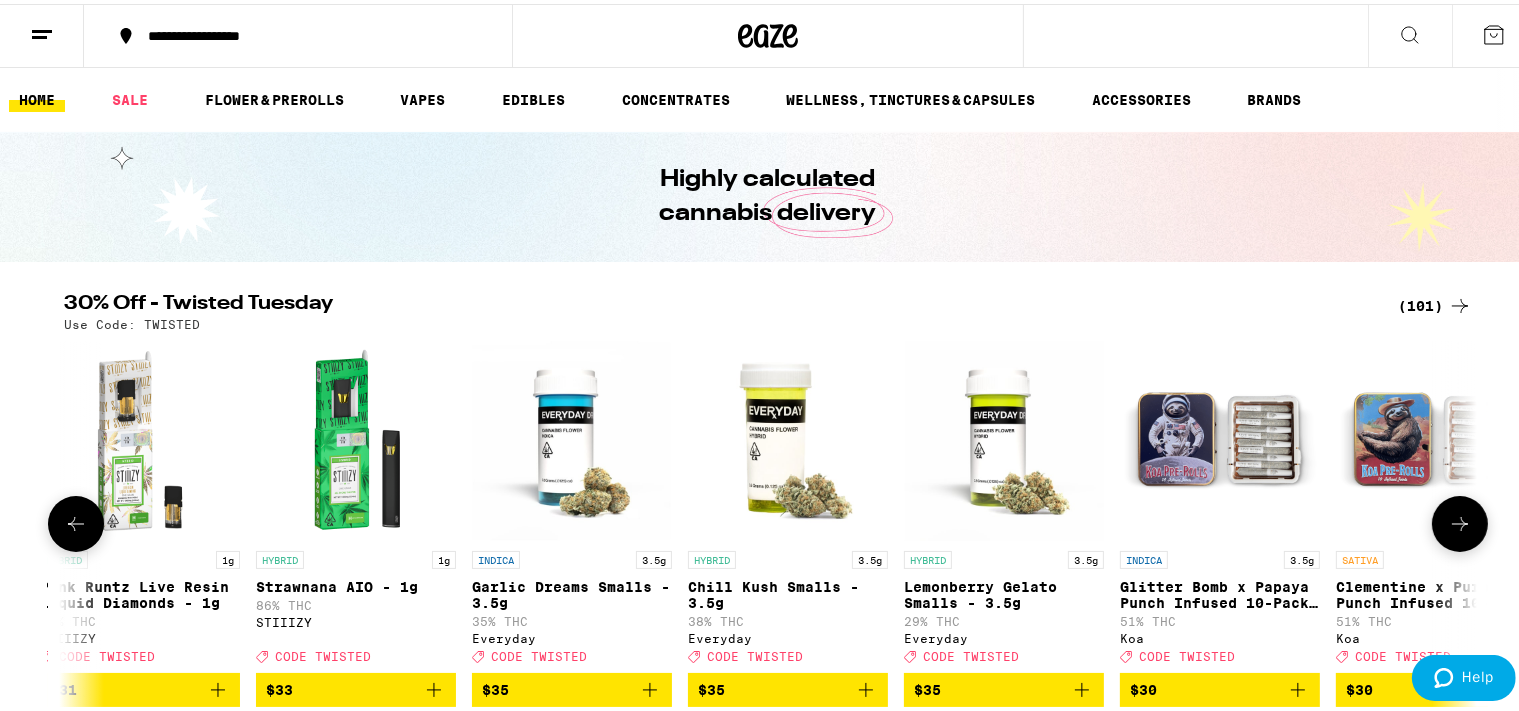 click 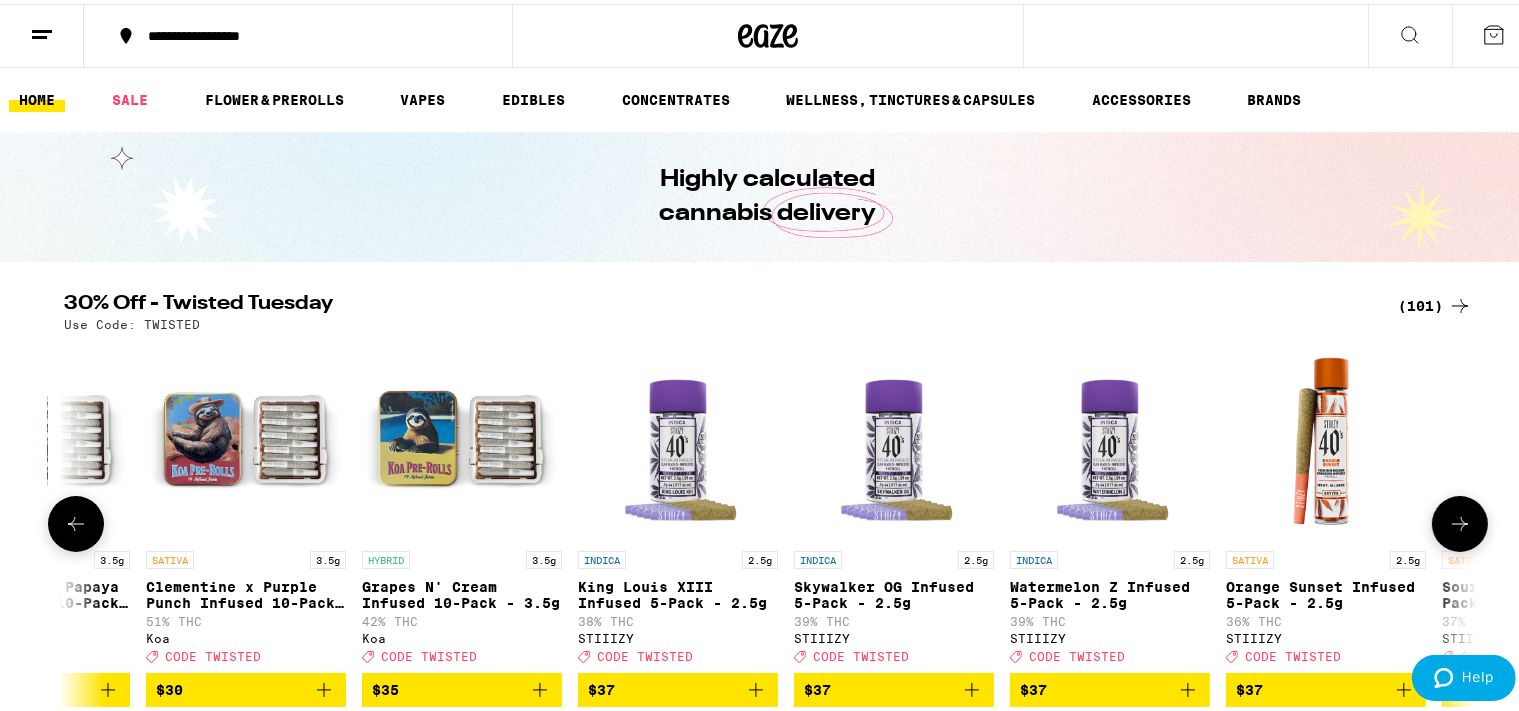 click 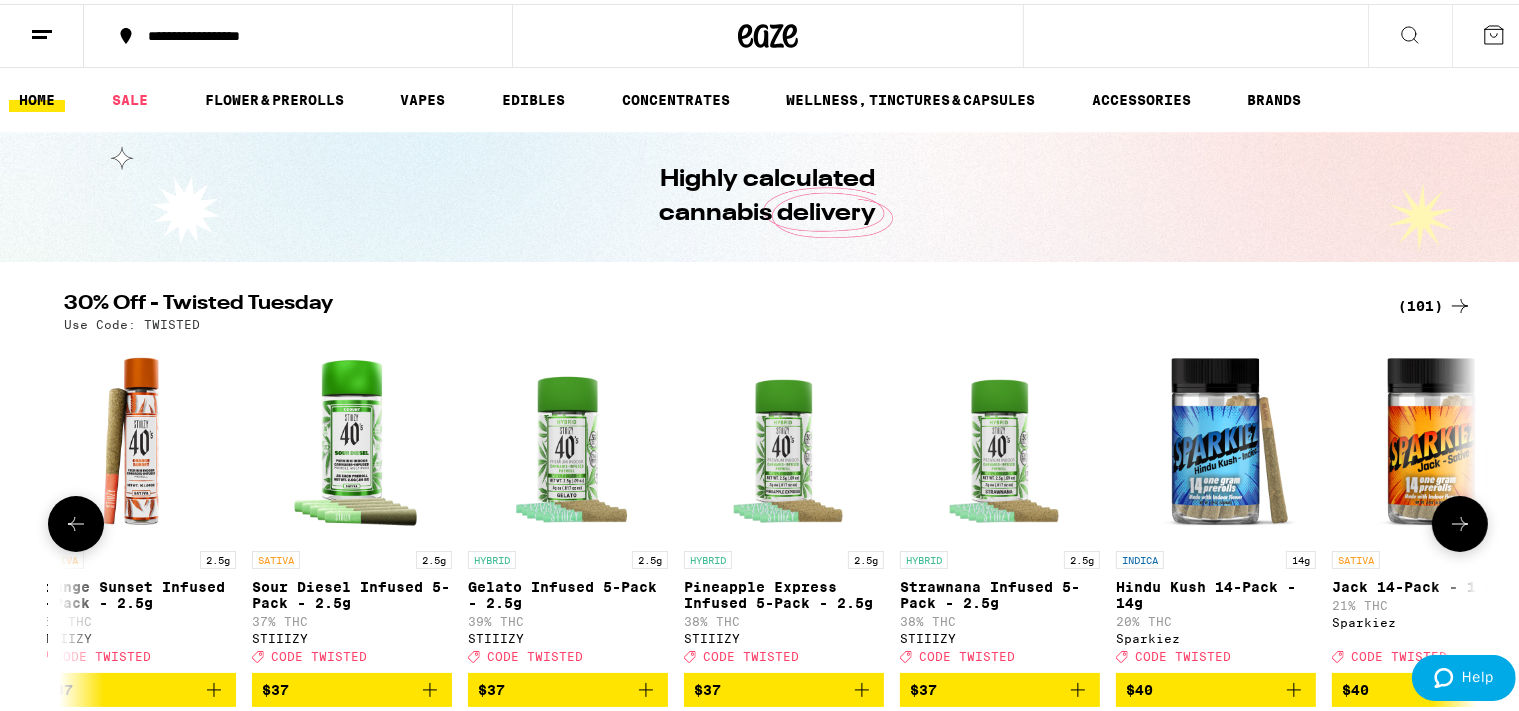 click 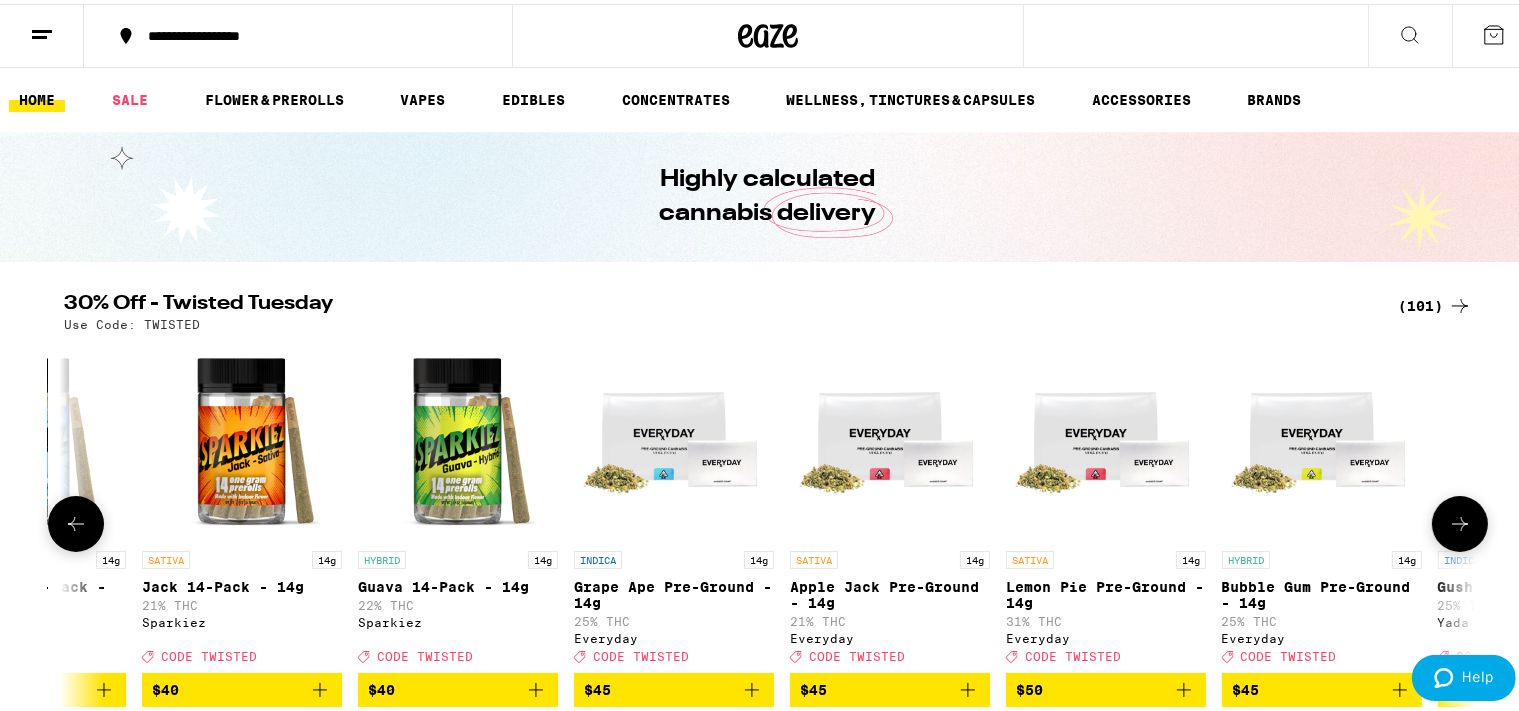 click 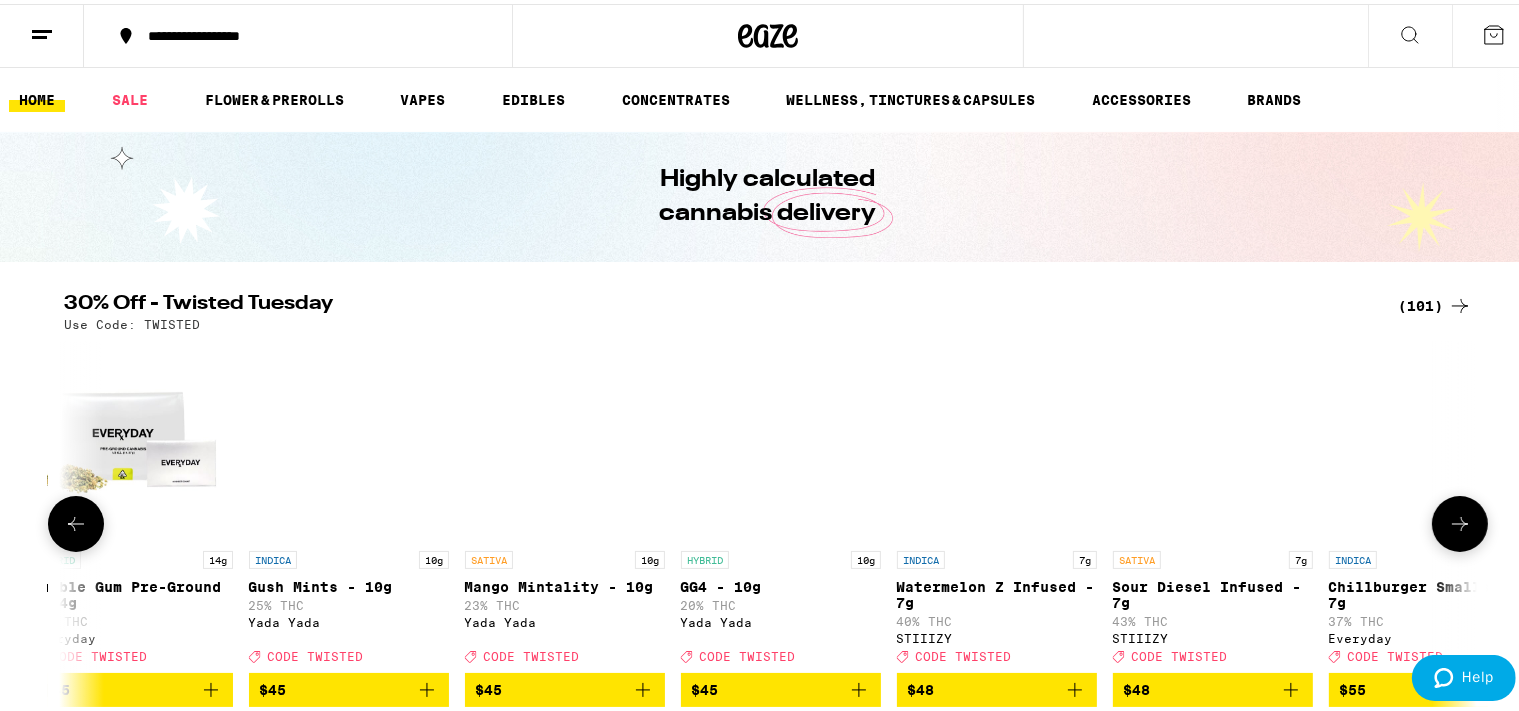 click 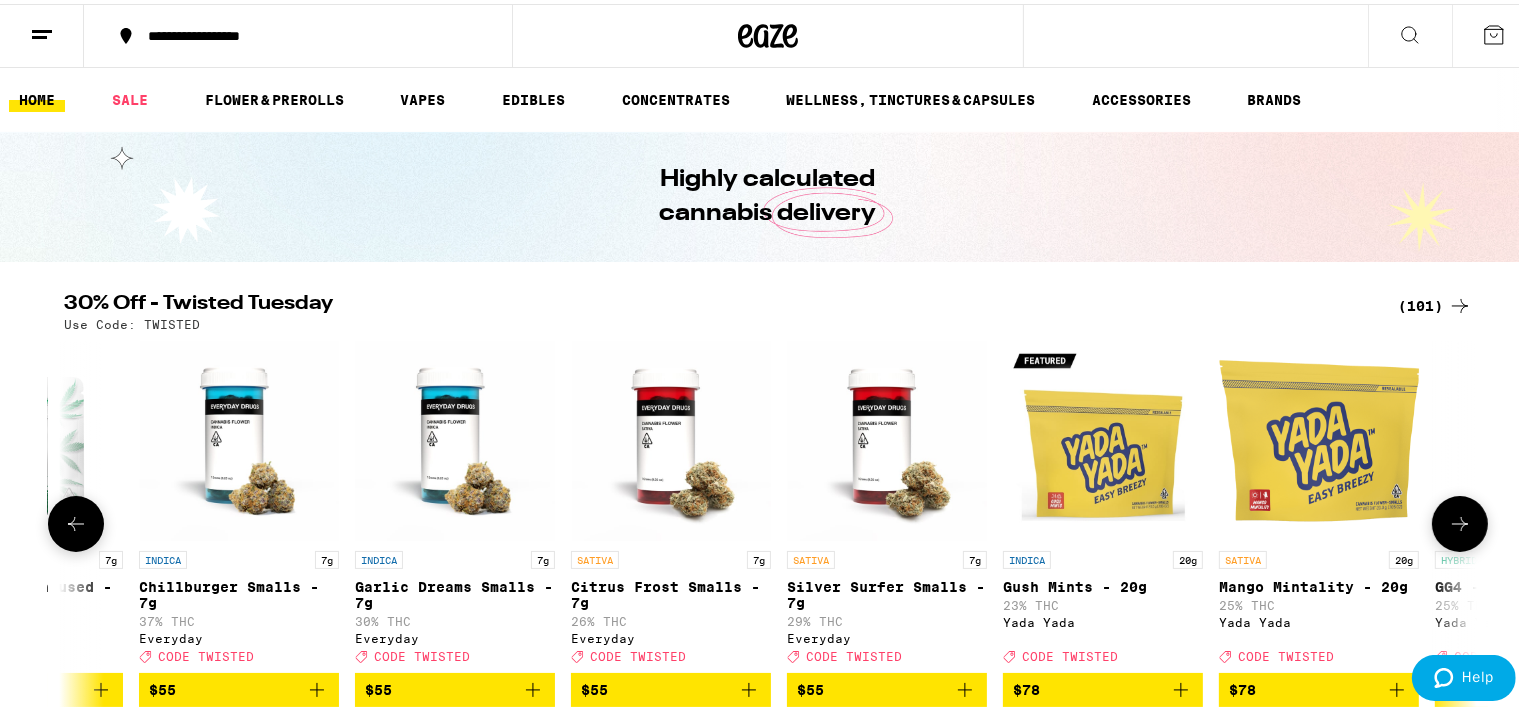 scroll, scrollTop: 0, scrollLeft: 20230, axis: horizontal 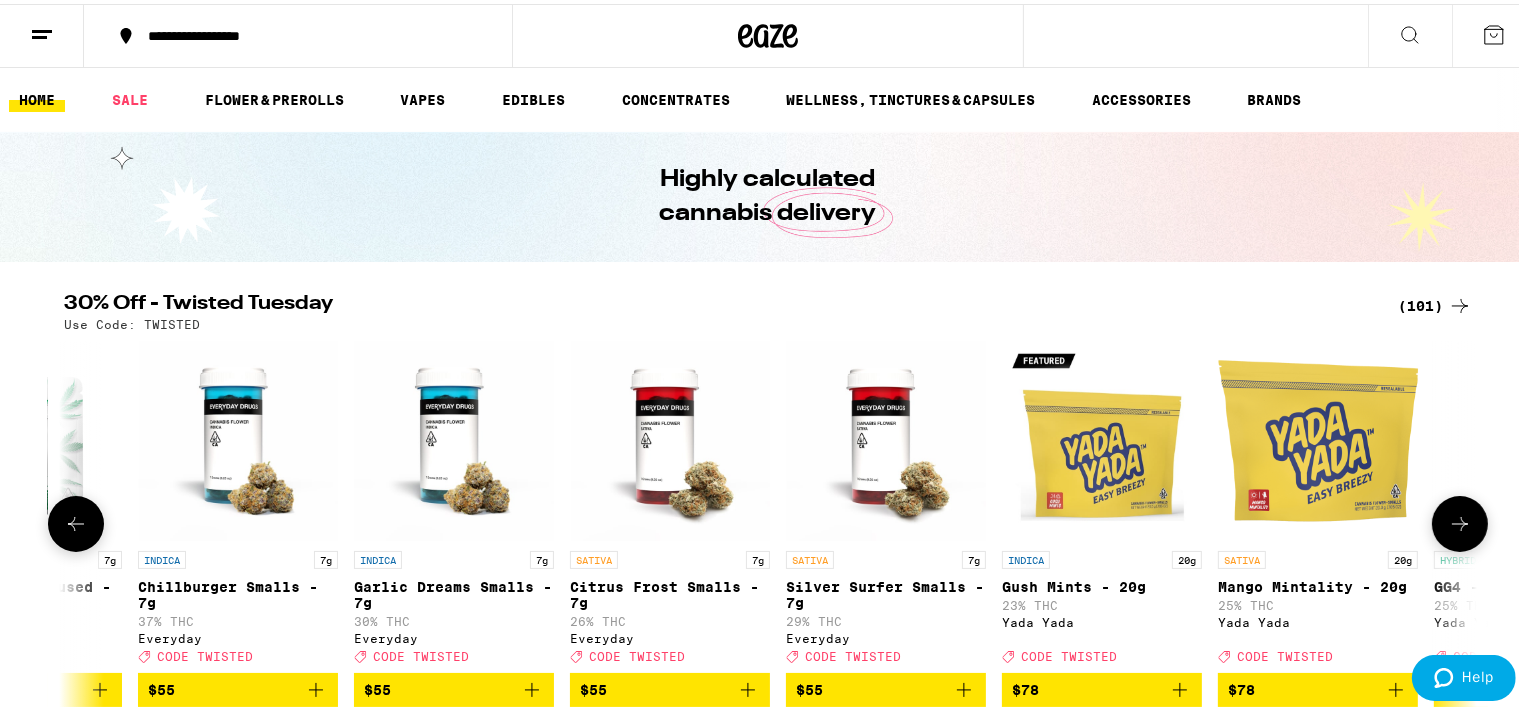 click 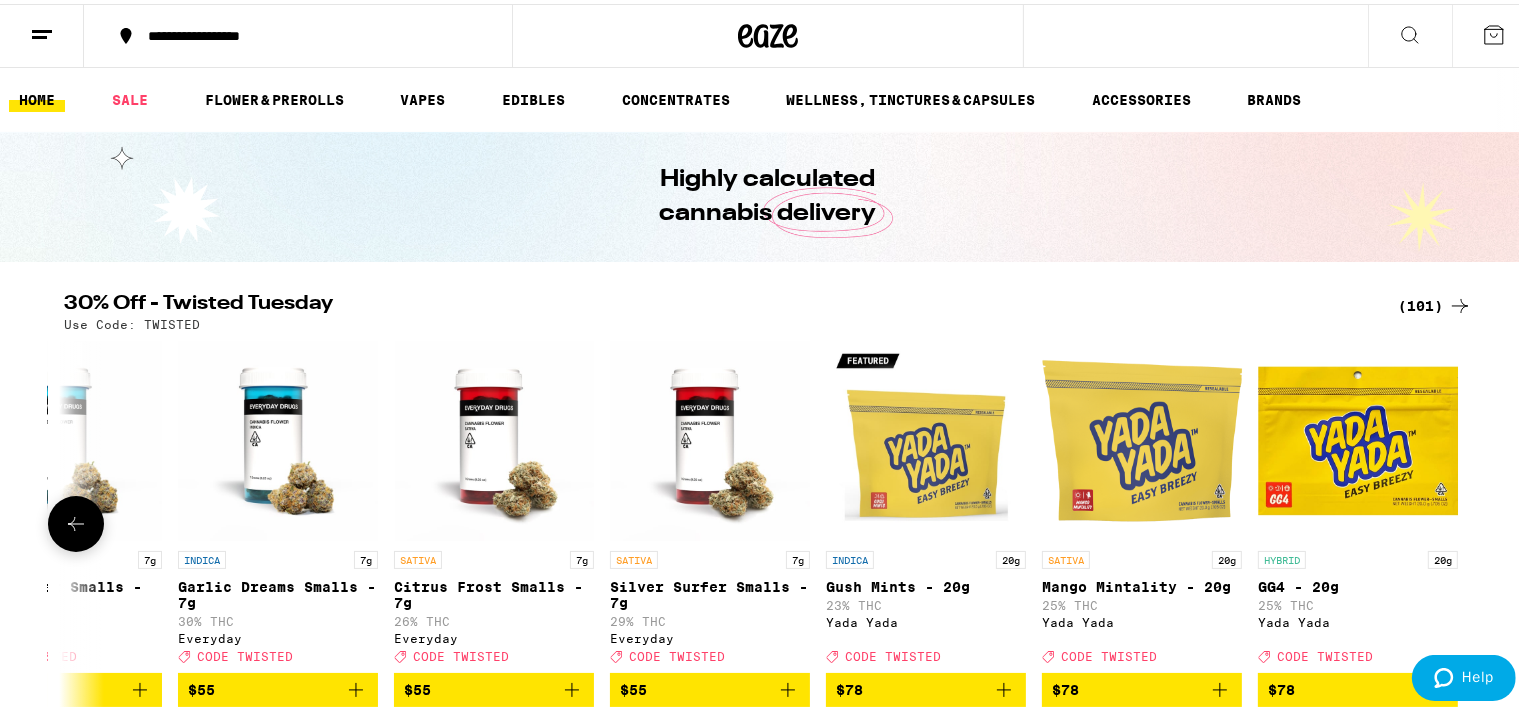 scroll, scrollTop: 0, scrollLeft: 20408, axis: horizontal 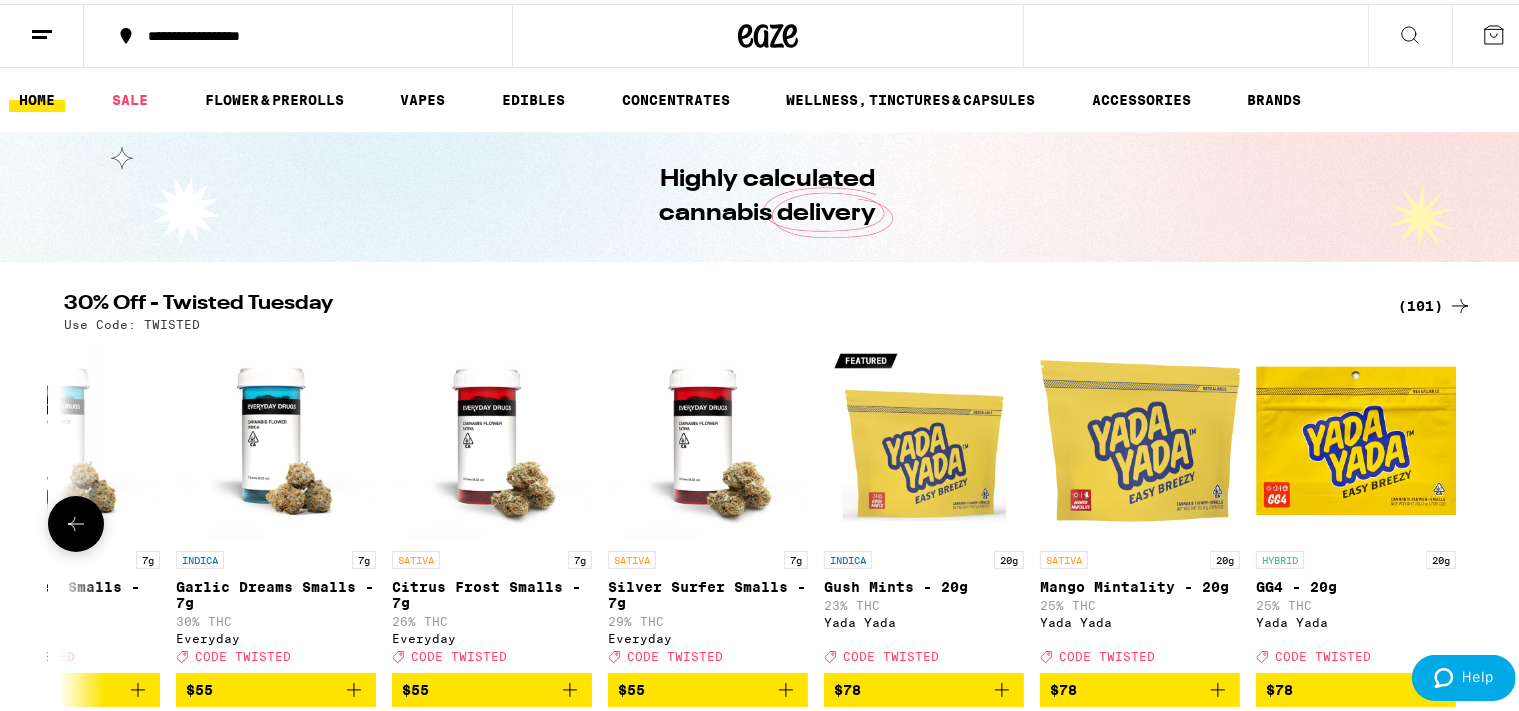 click at bounding box center [76, 520] 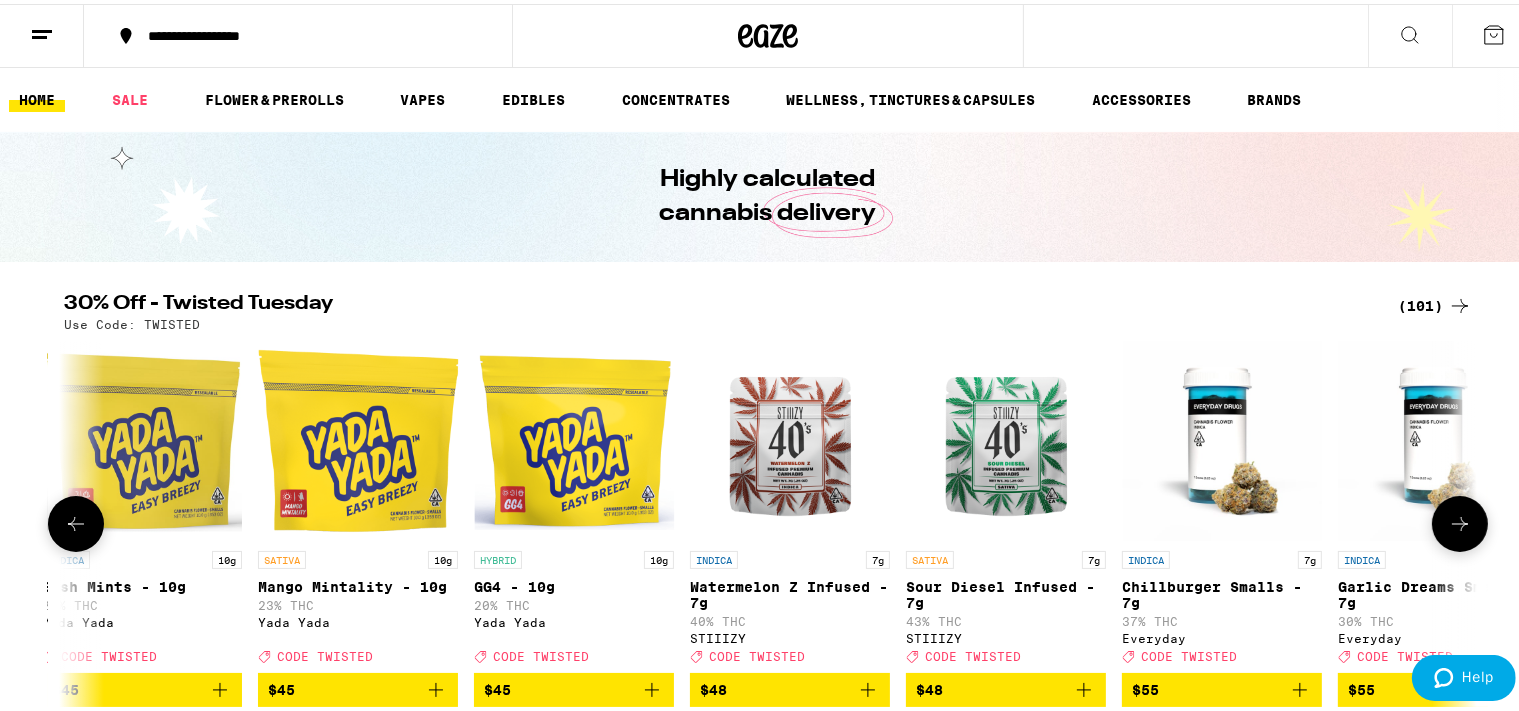 click at bounding box center [76, 520] 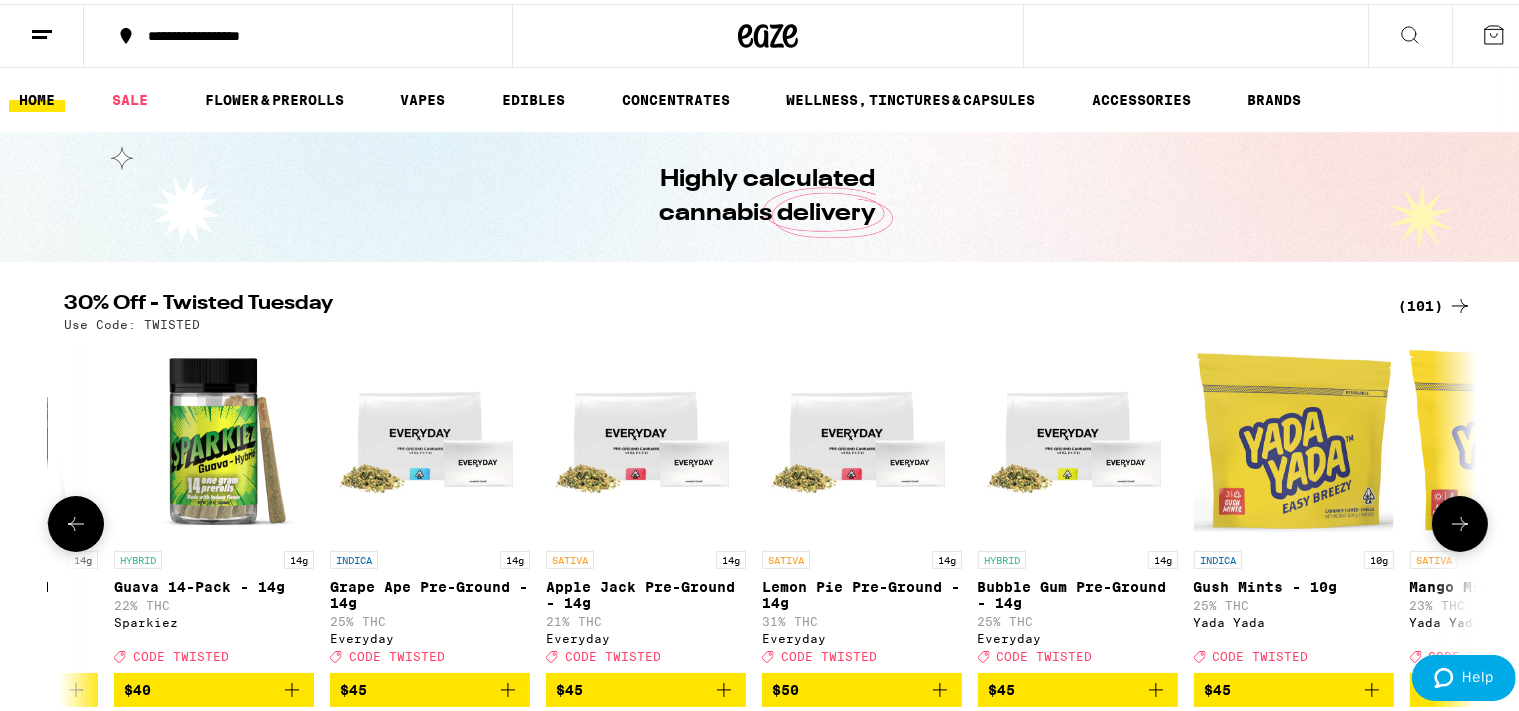 click at bounding box center [76, 520] 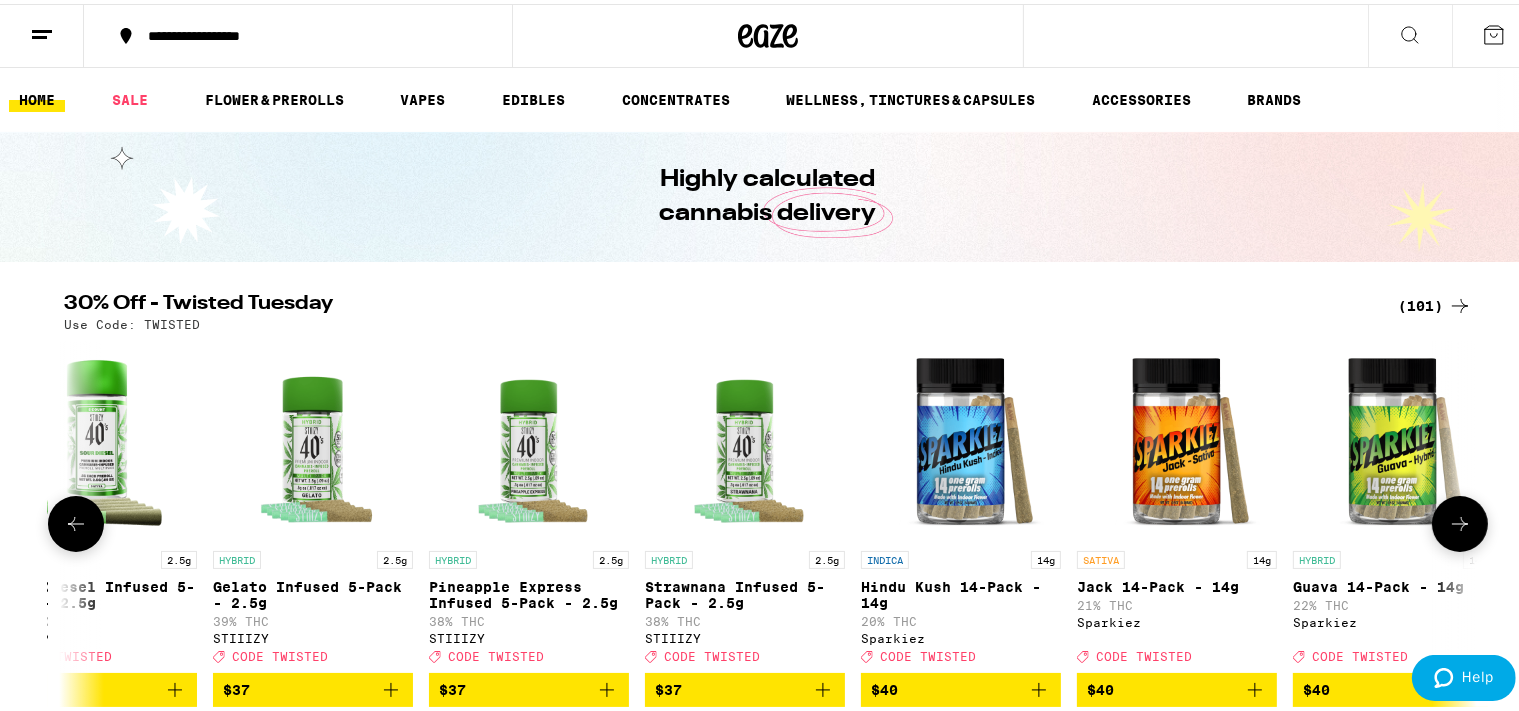 click at bounding box center (76, 520) 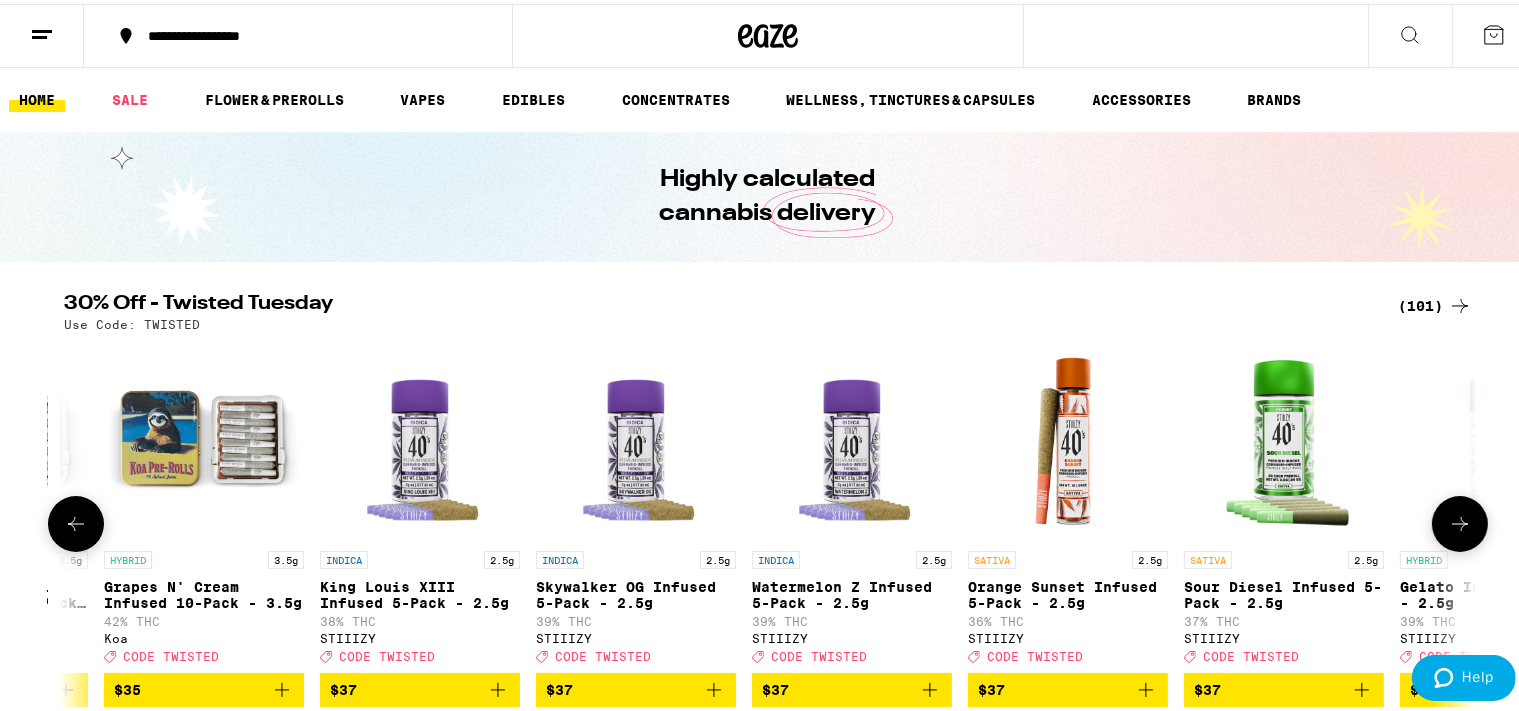 click at bounding box center (76, 520) 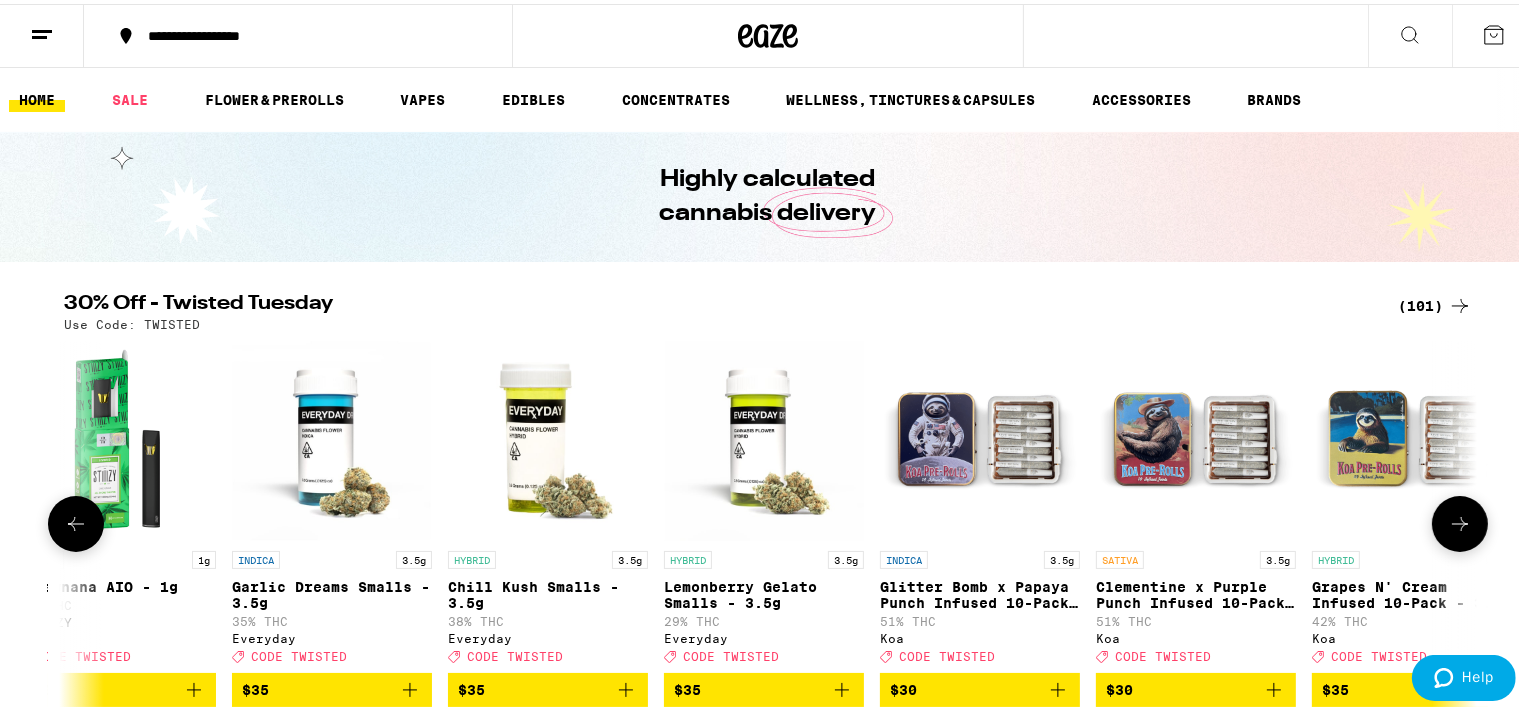 click at bounding box center [76, 520] 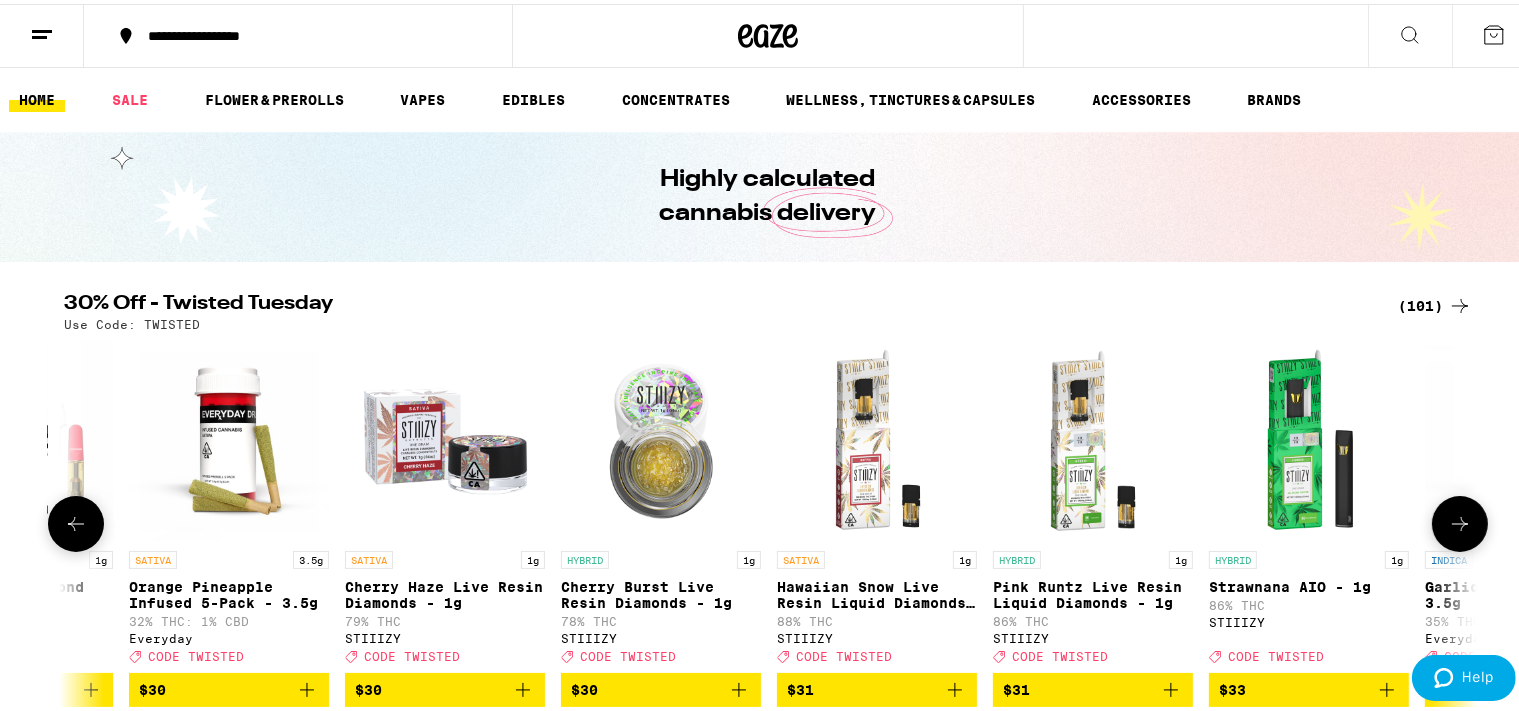 click at bounding box center [76, 520] 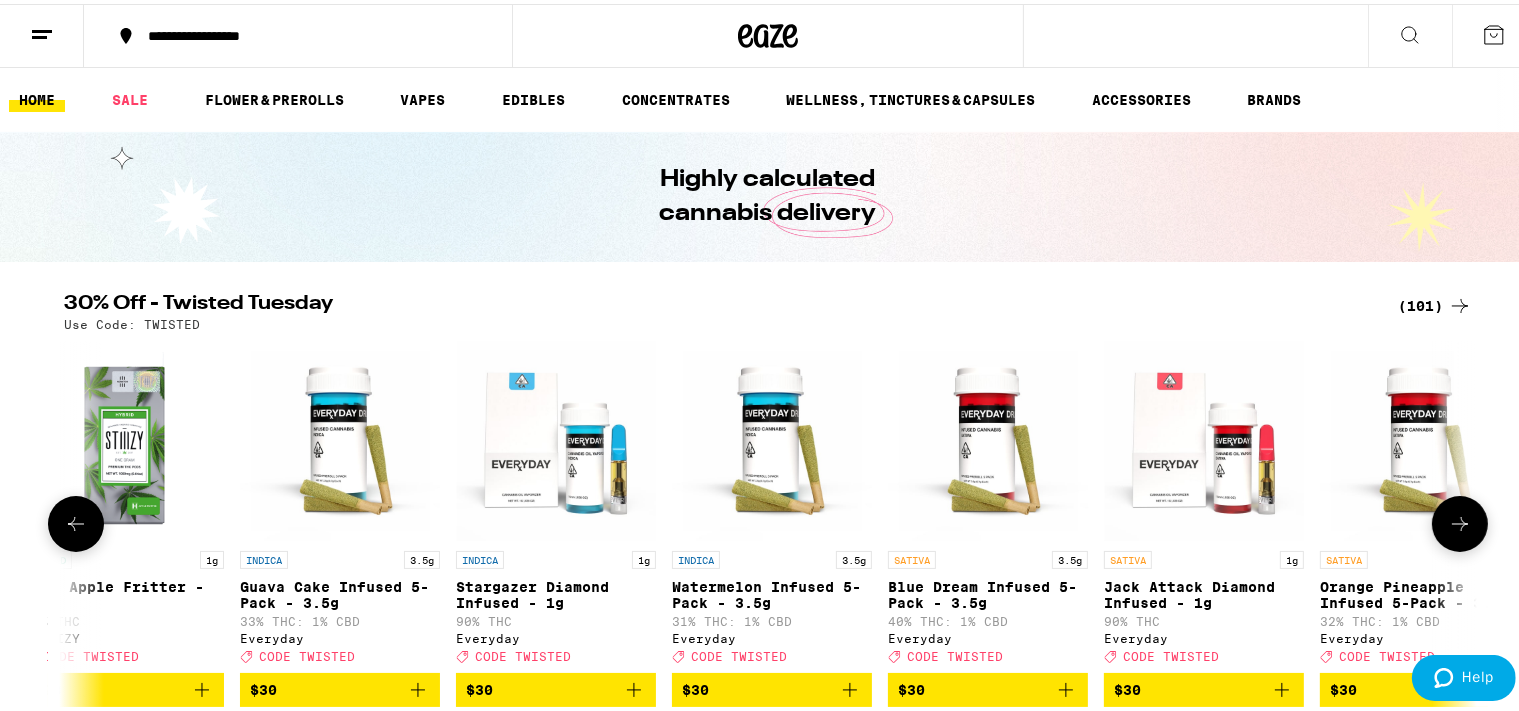 click at bounding box center (76, 520) 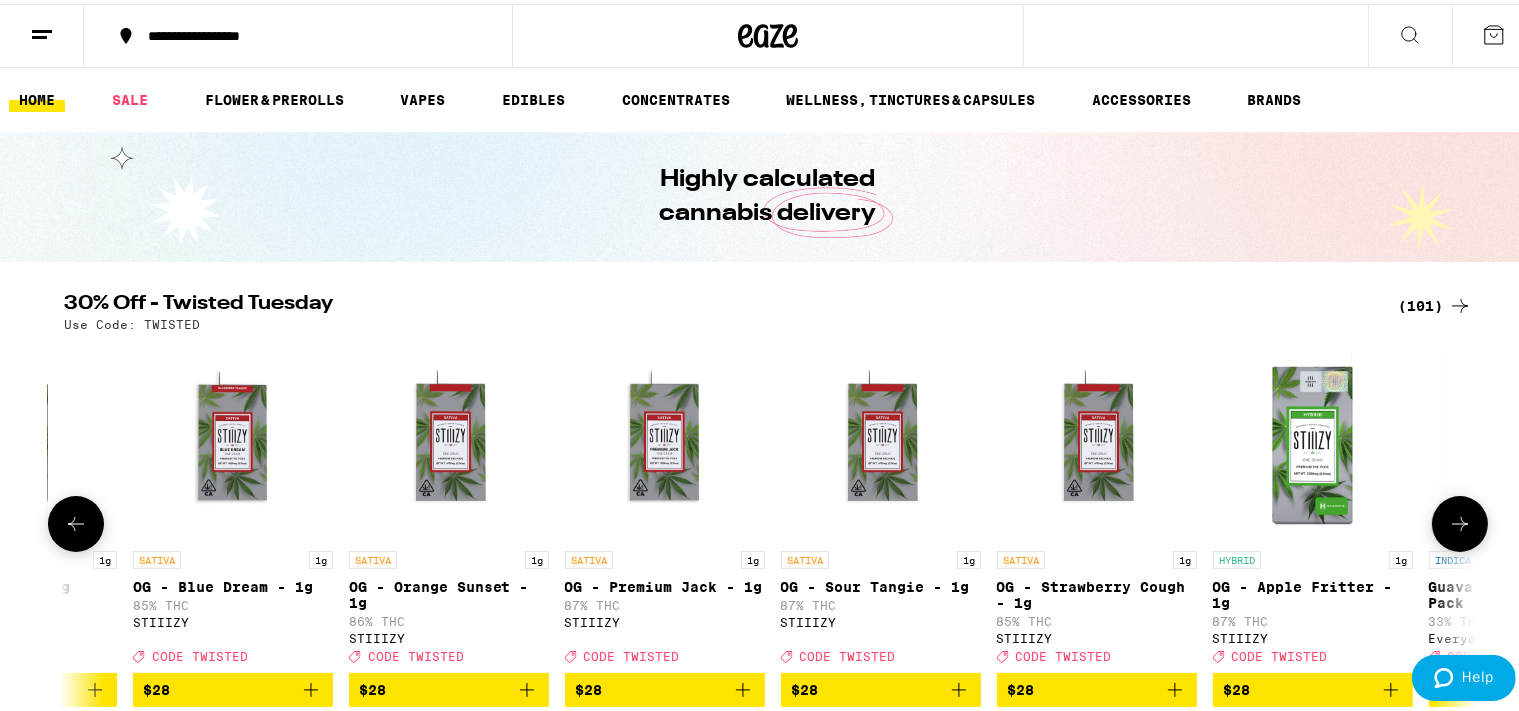 click at bounding box center (76, 520) 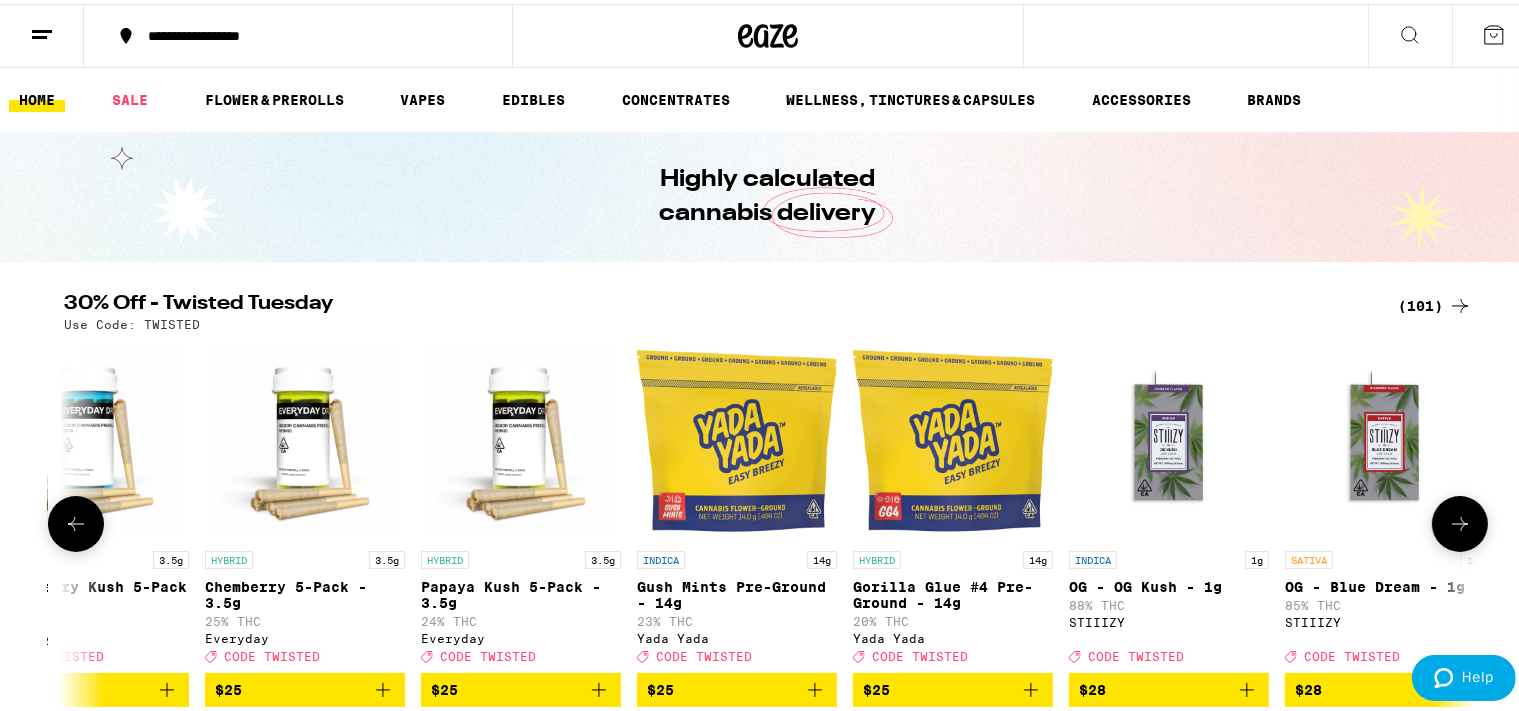 click at bounding box center (76, 520) 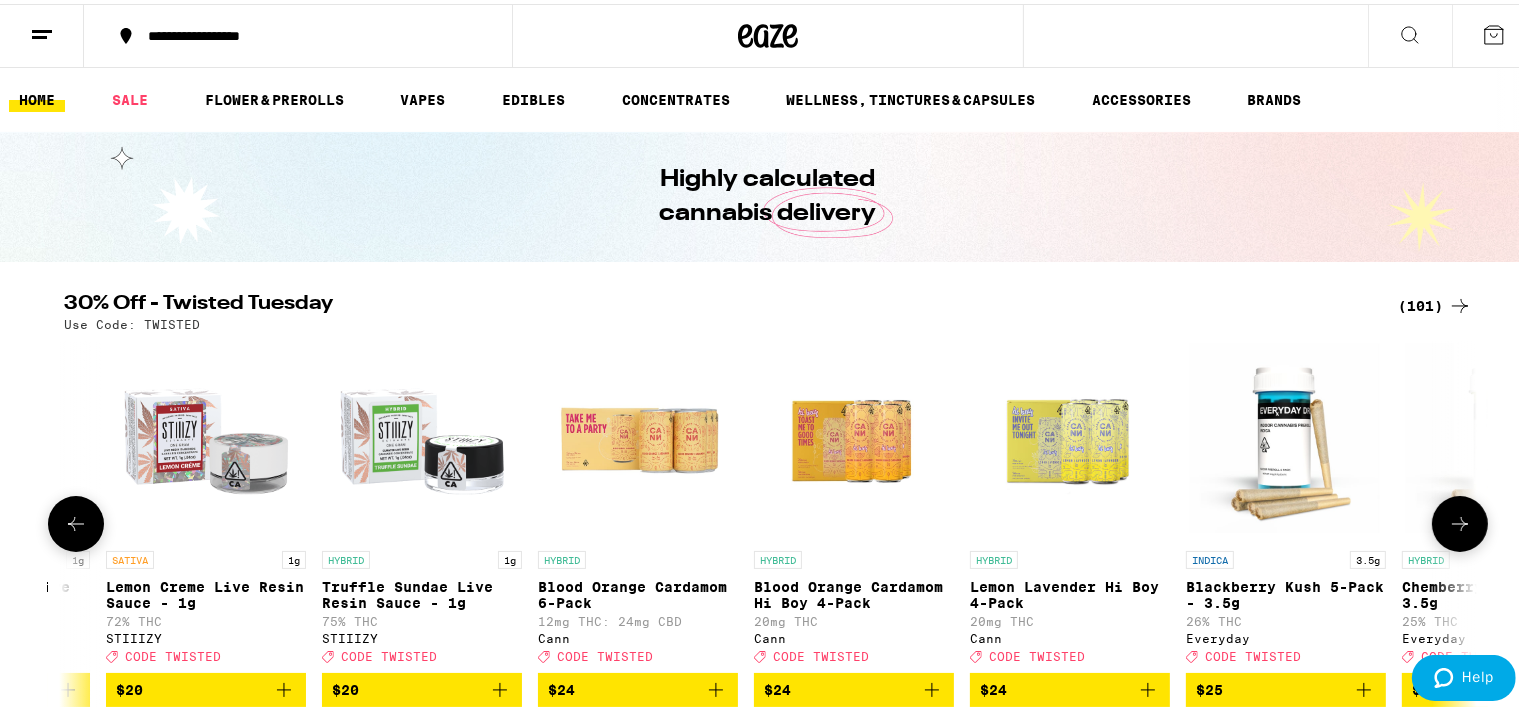click at bounding box center [76, 520] 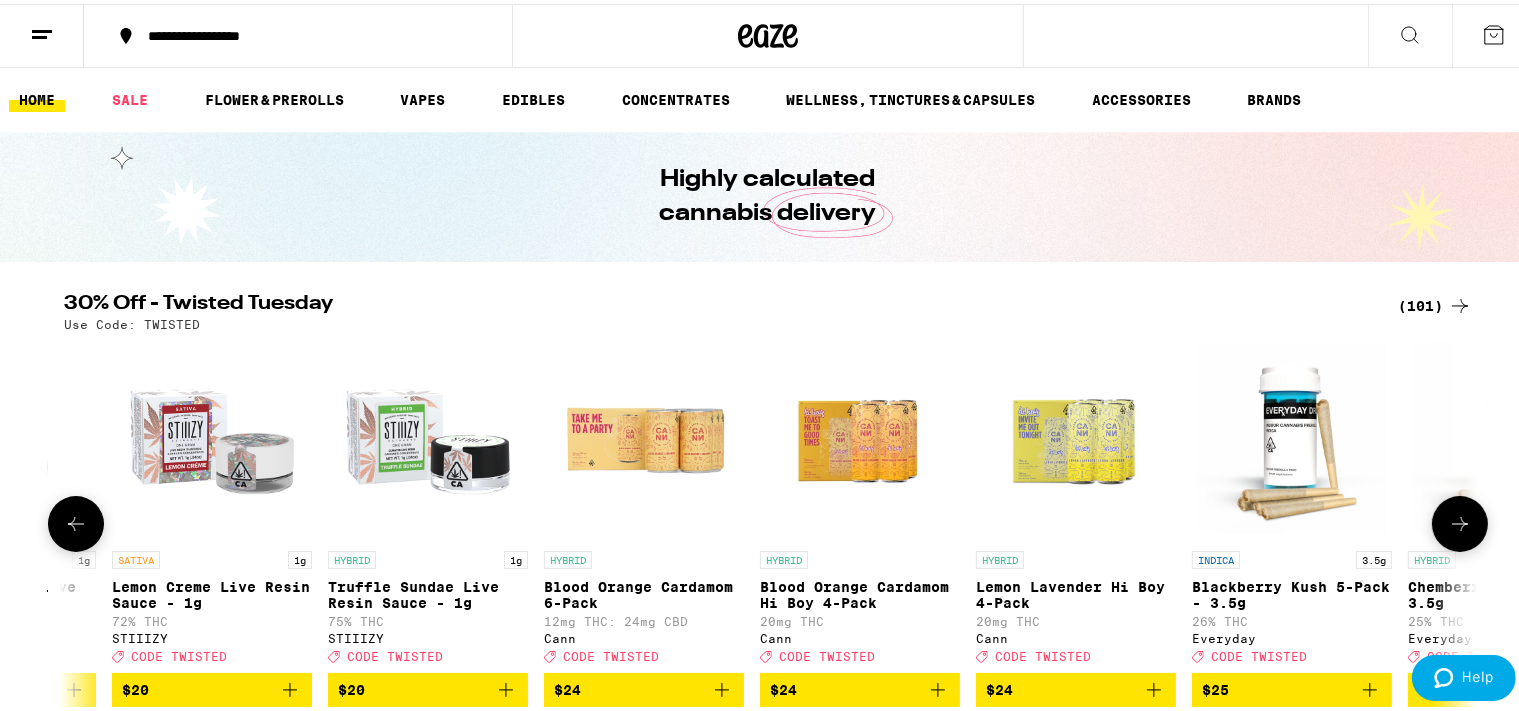 click at bounding box center [76, 520] 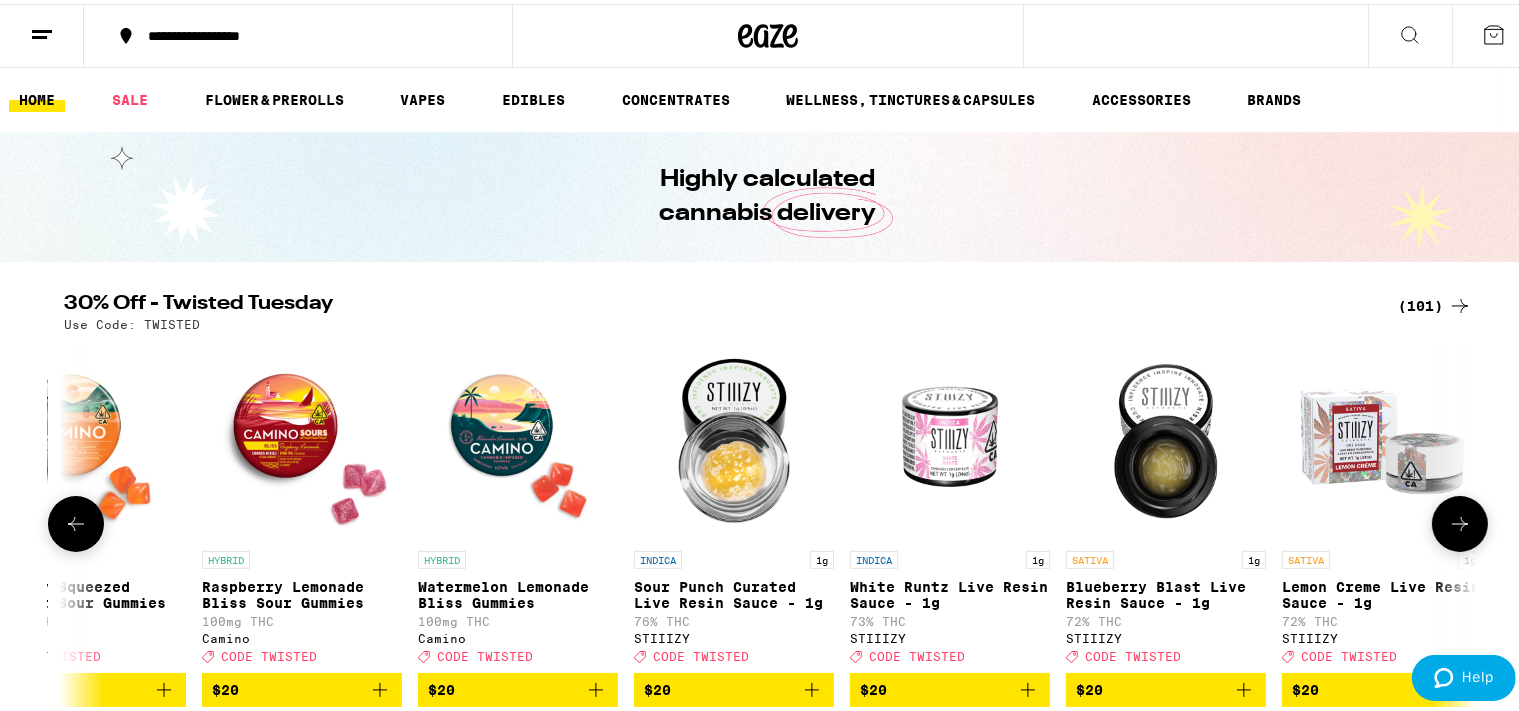 click at bounding box center [76, 520] 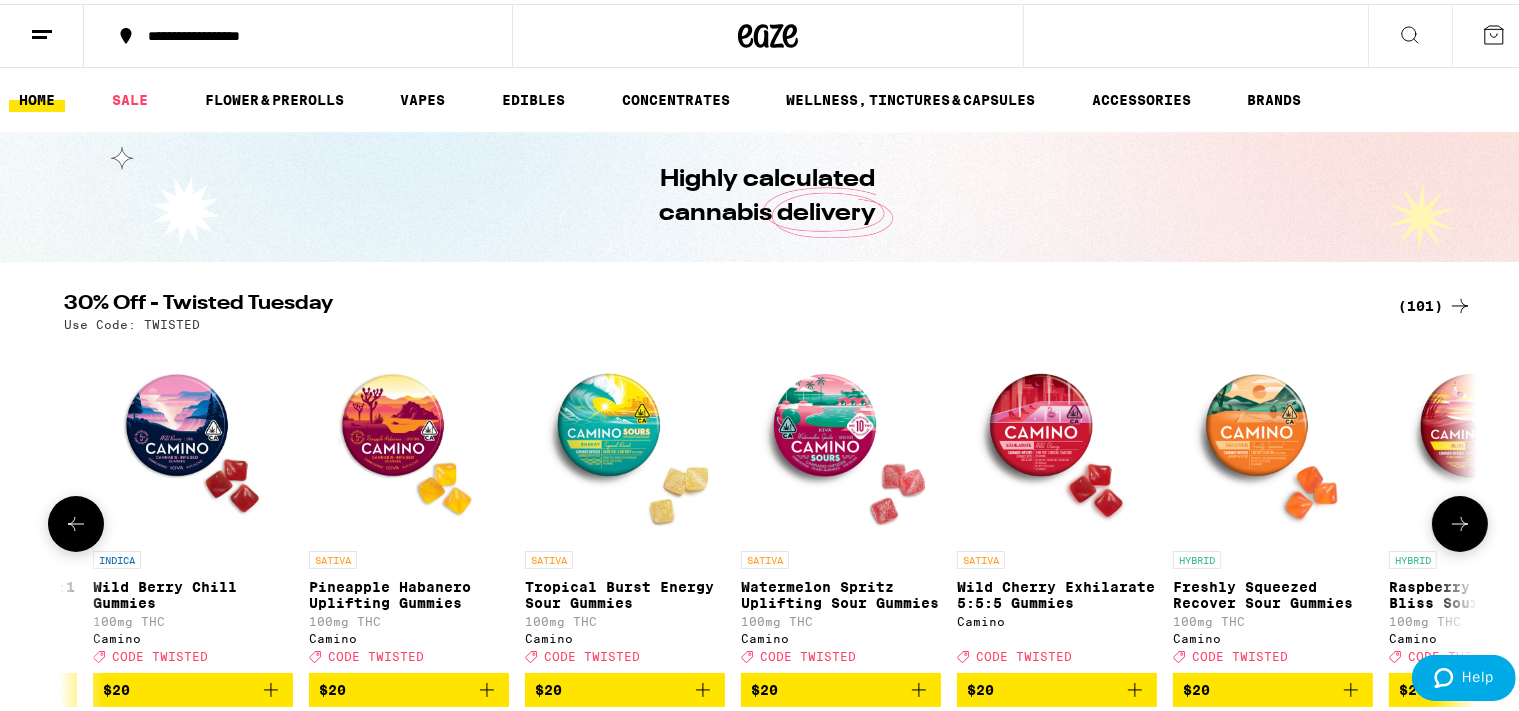 click at bounding box center [76, 520] 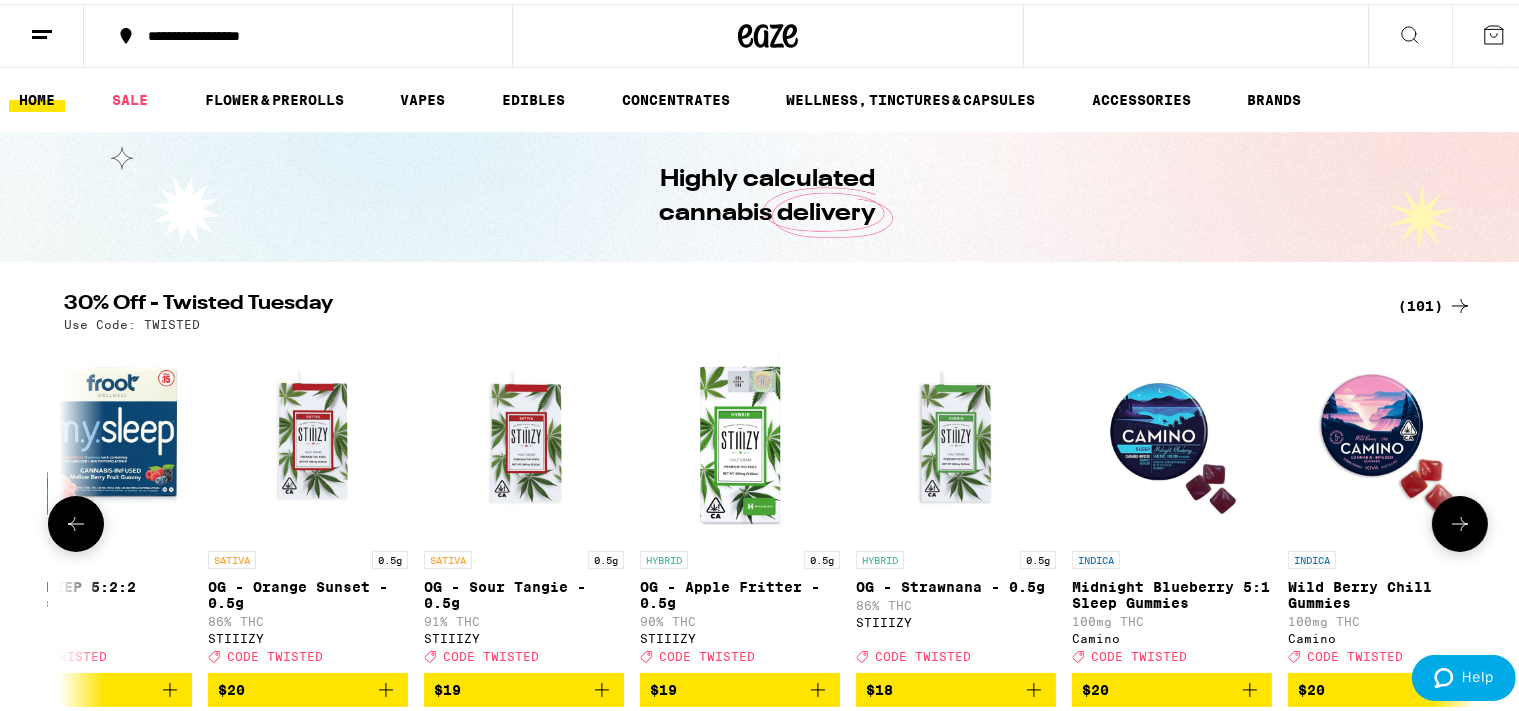 click at bounding box center (76, 520) 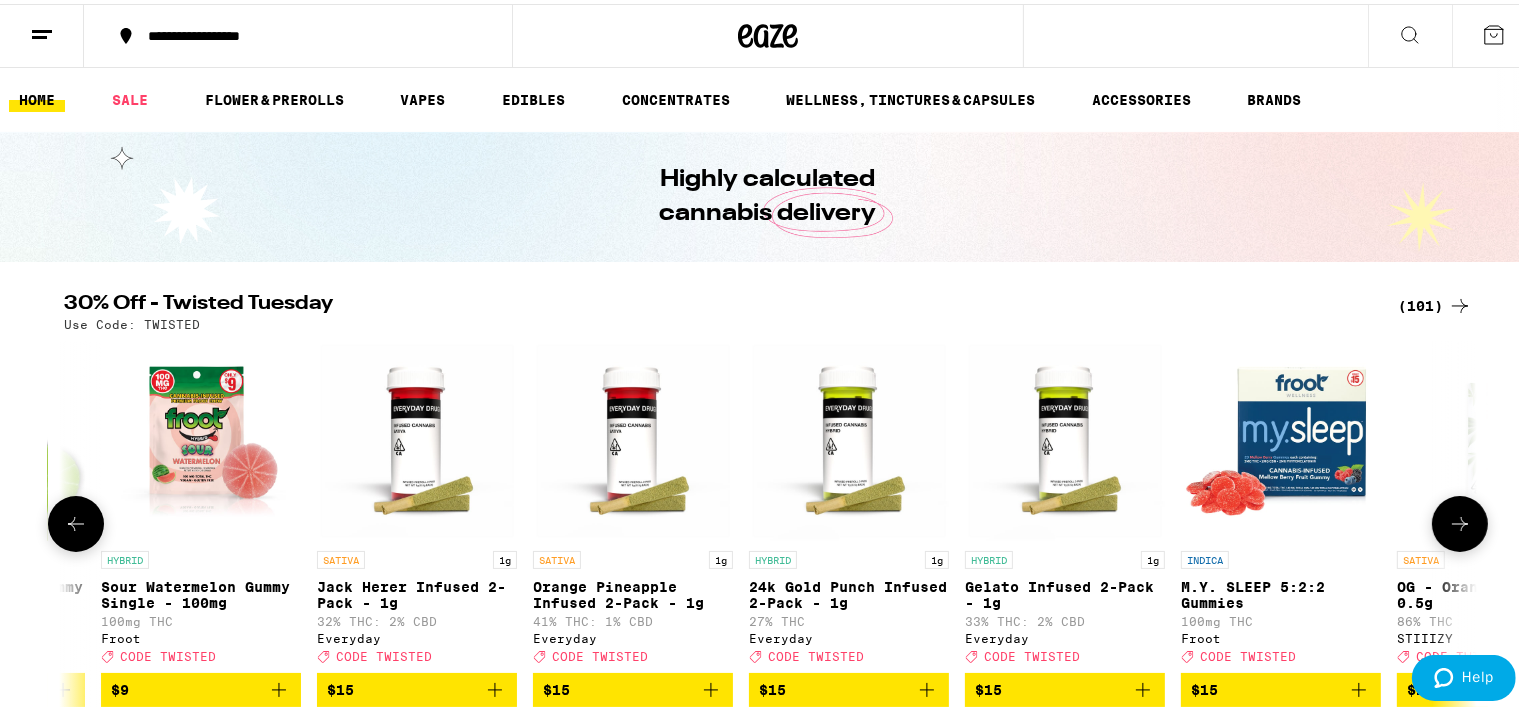 click at bounding box center (76, 520) 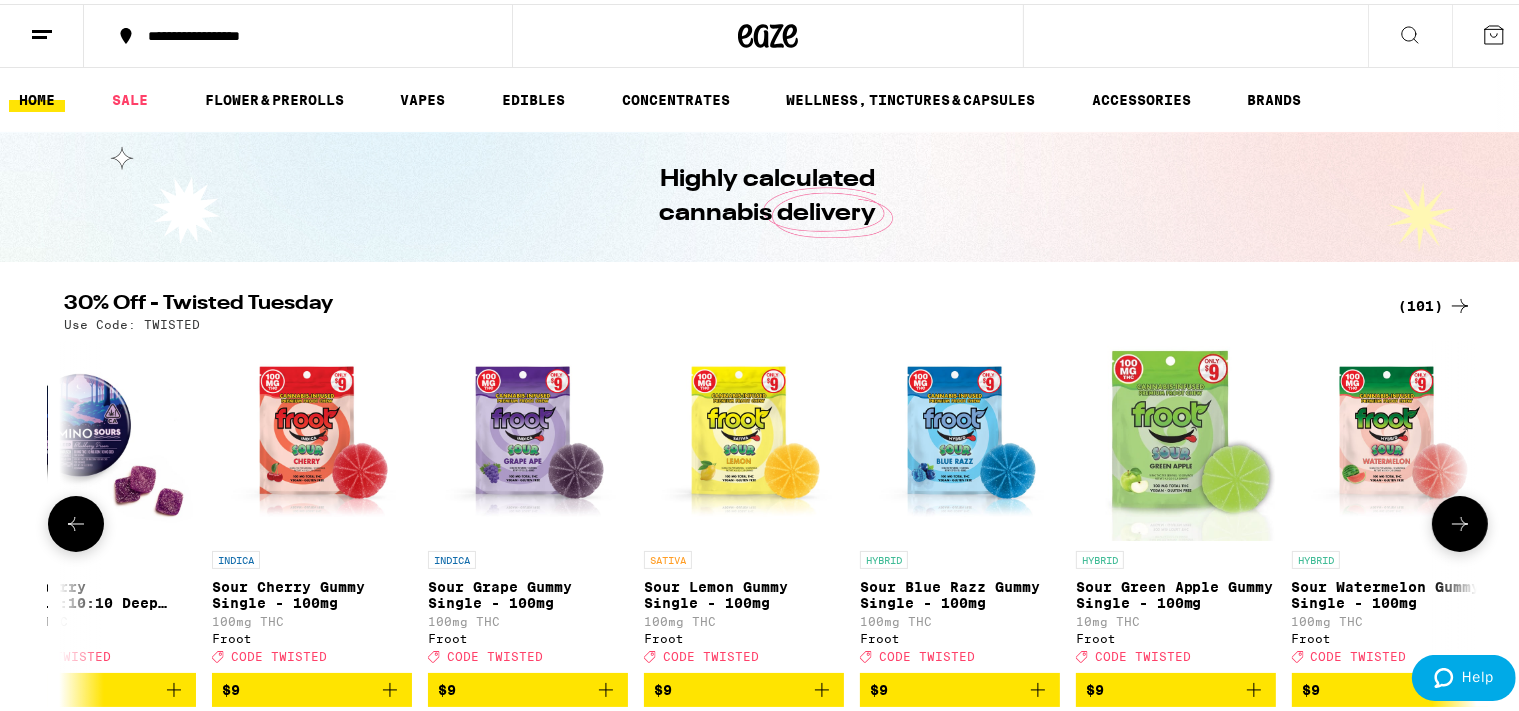 click at bounding box center (76, 520) 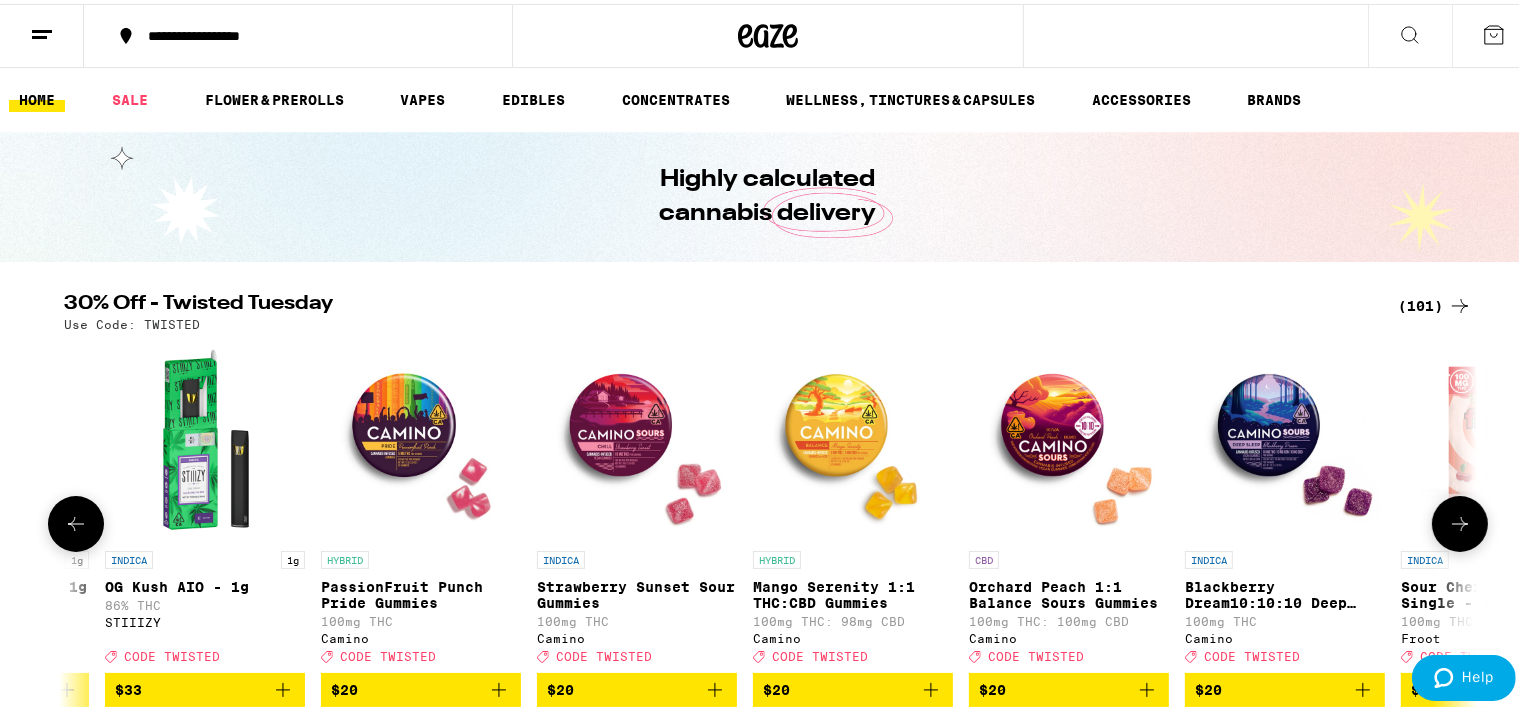 click at bounding box center (76, 520) 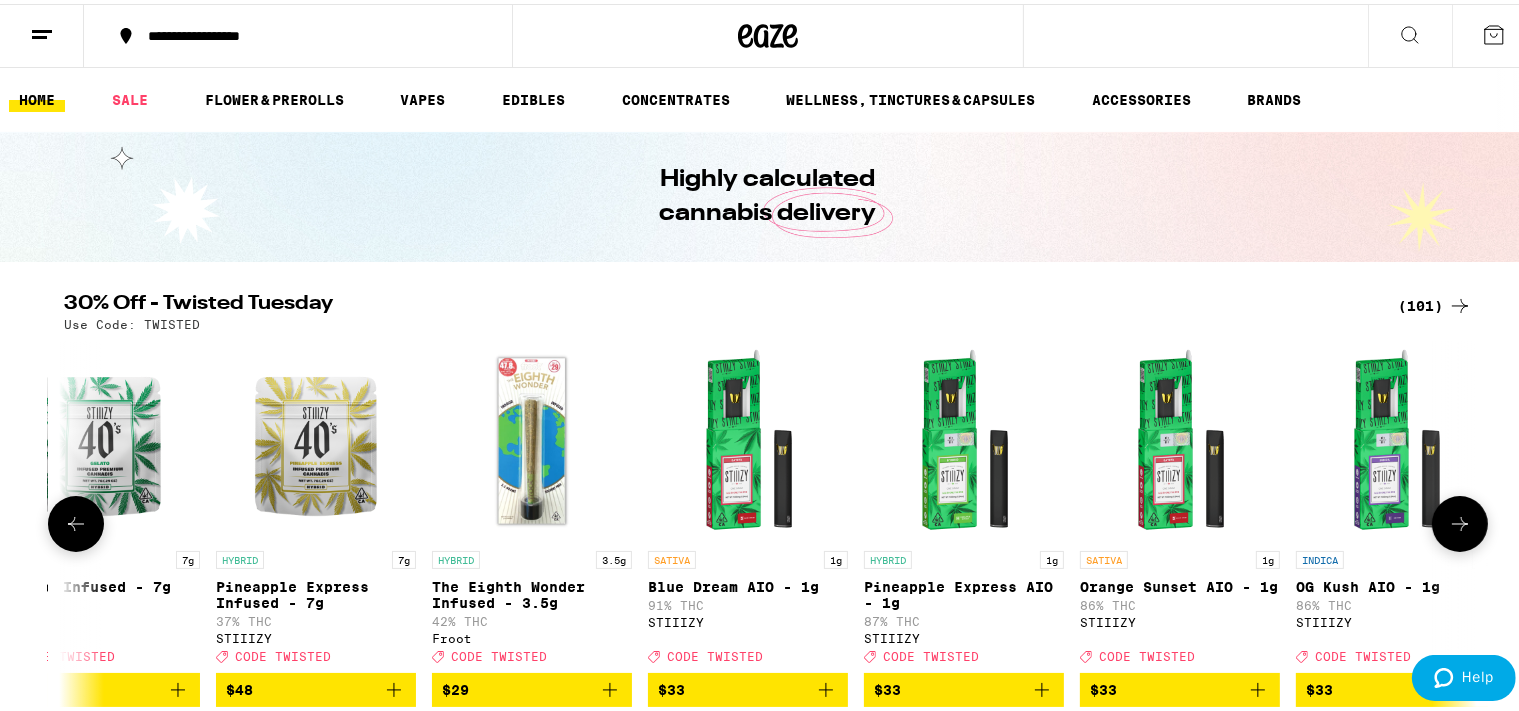 click at bounding box center [76, 520] 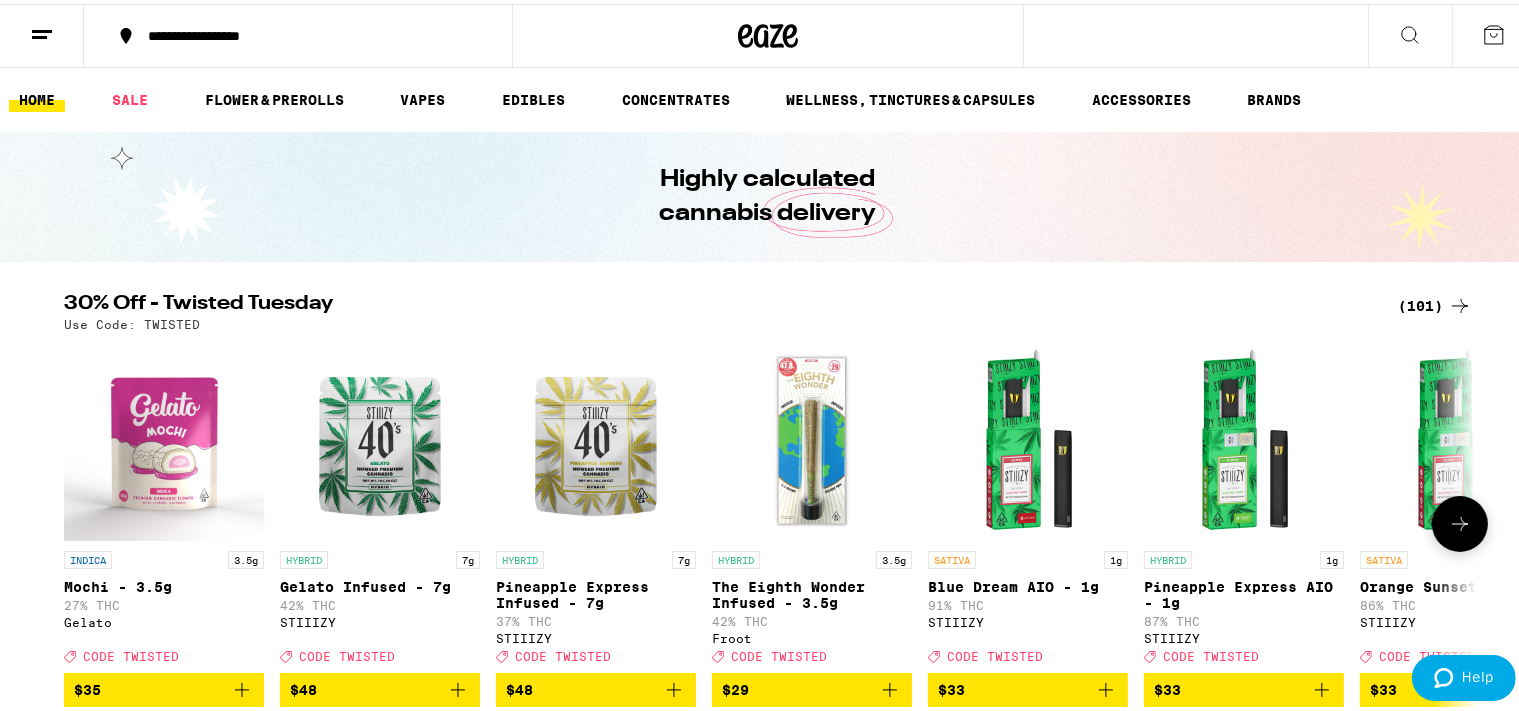 scroll, scrollTop: 0, scrollLeft: 0, axis: both 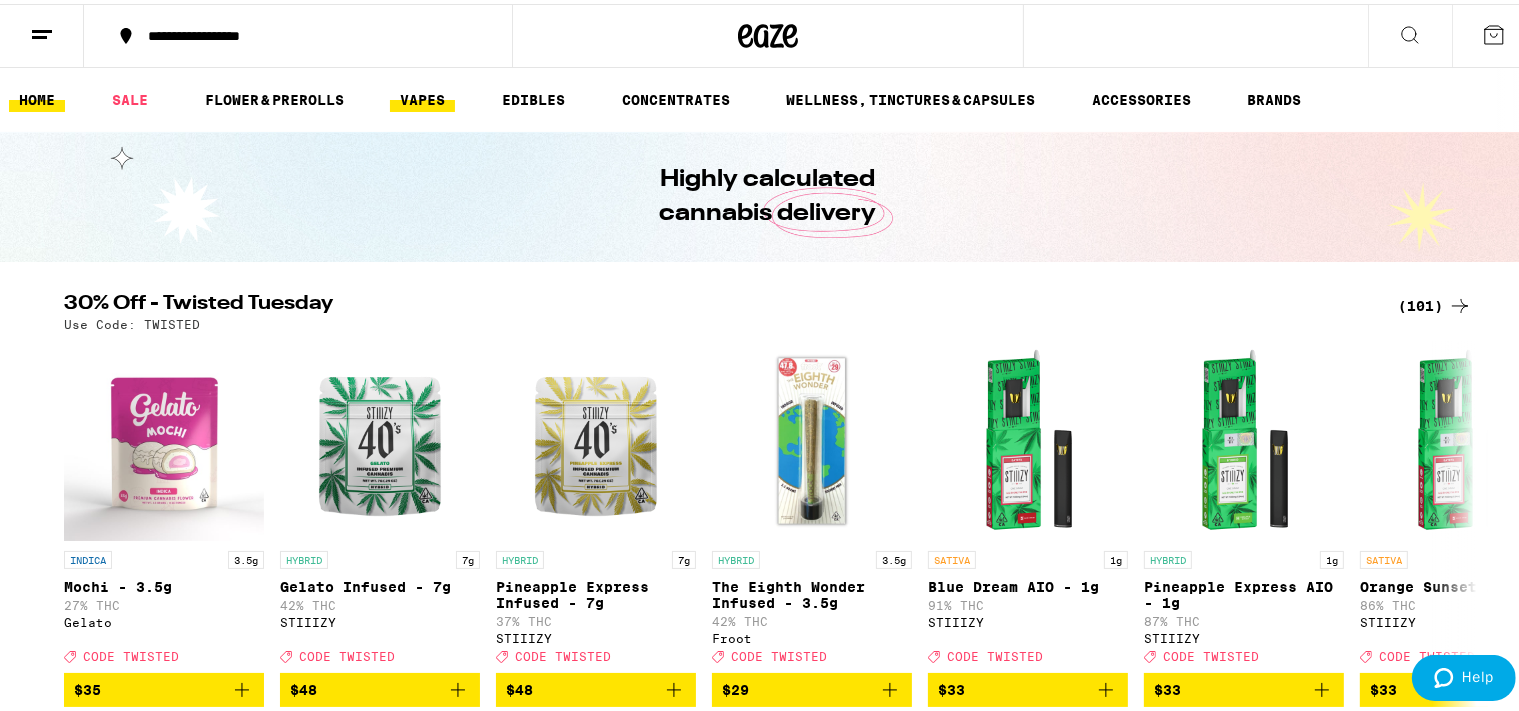 click on "VAPES" at bounding box center (422, 96) 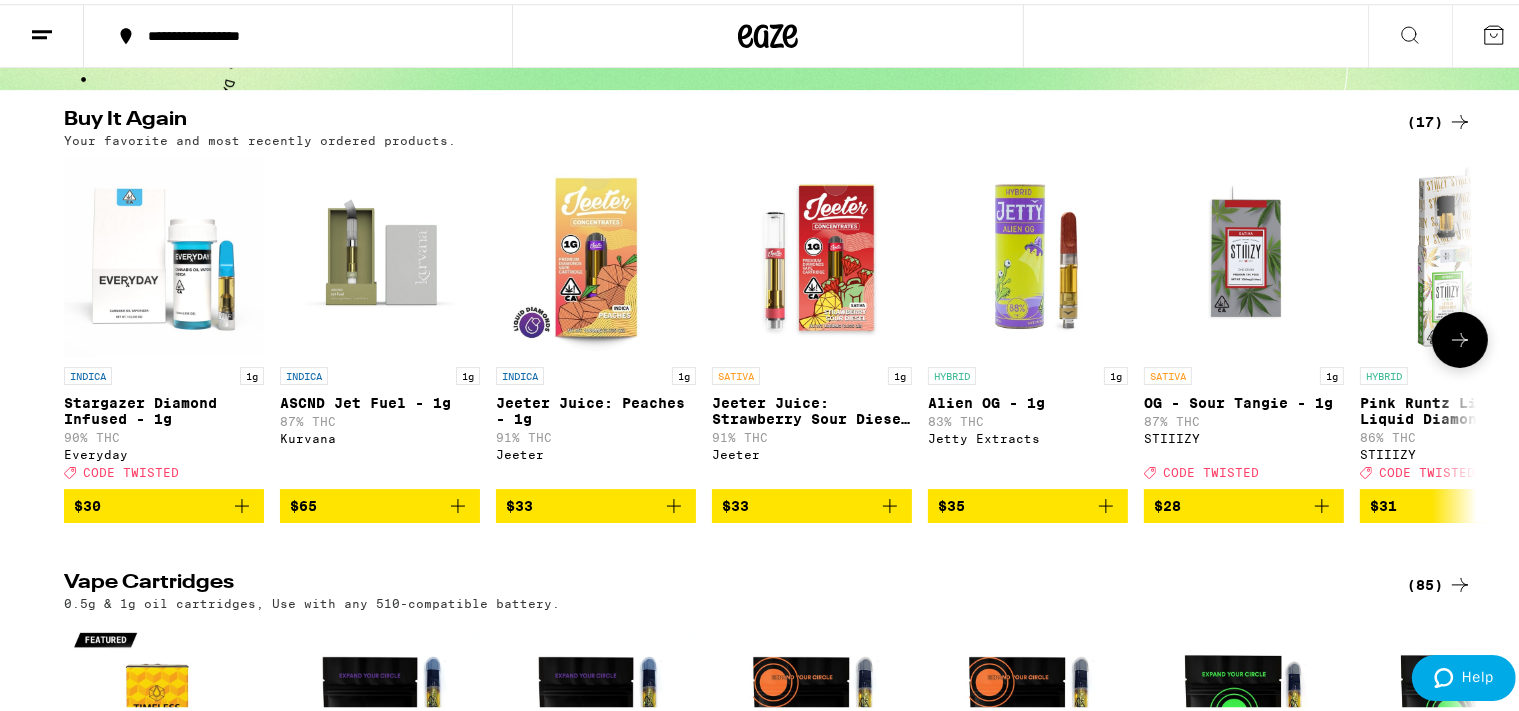 scroll, scrollTop: 224, scrollLeft: 0, axis: vertical 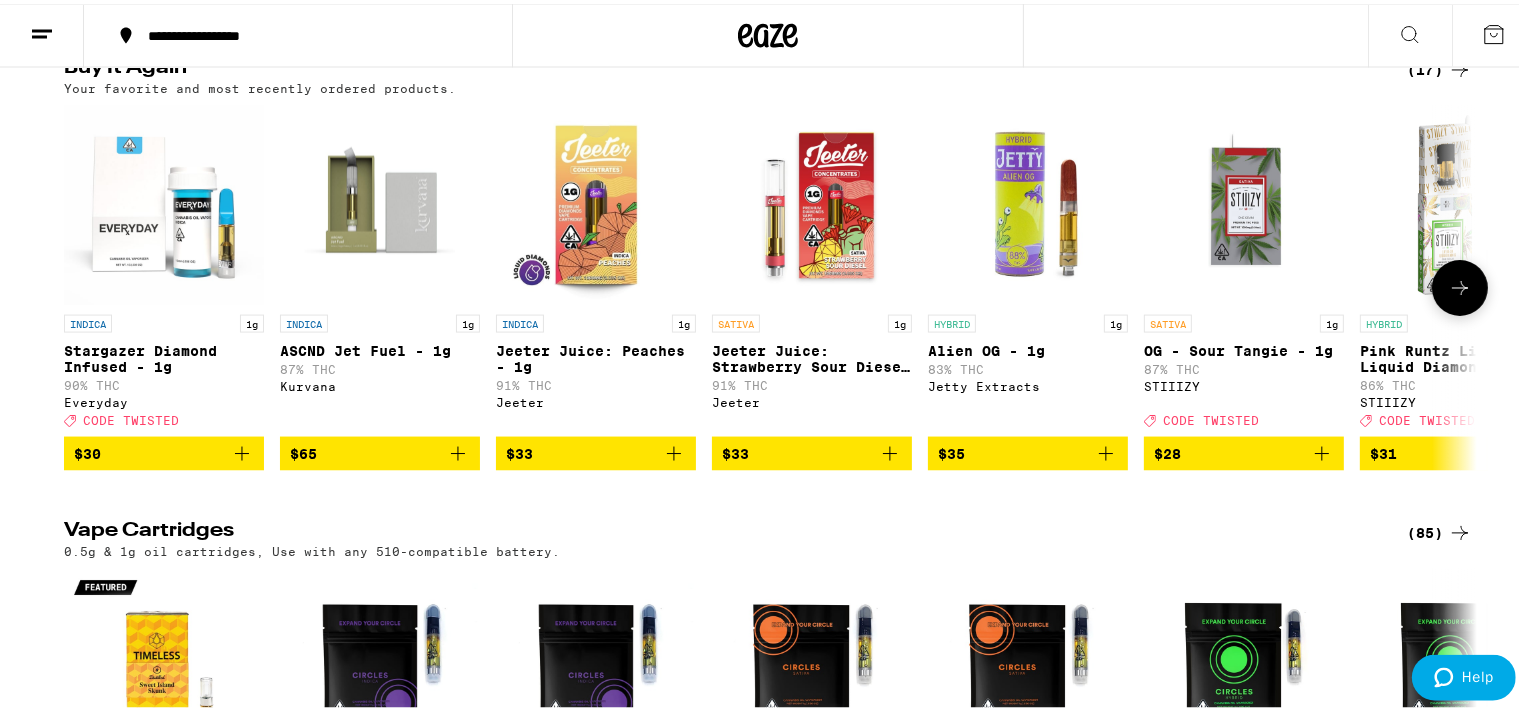 click 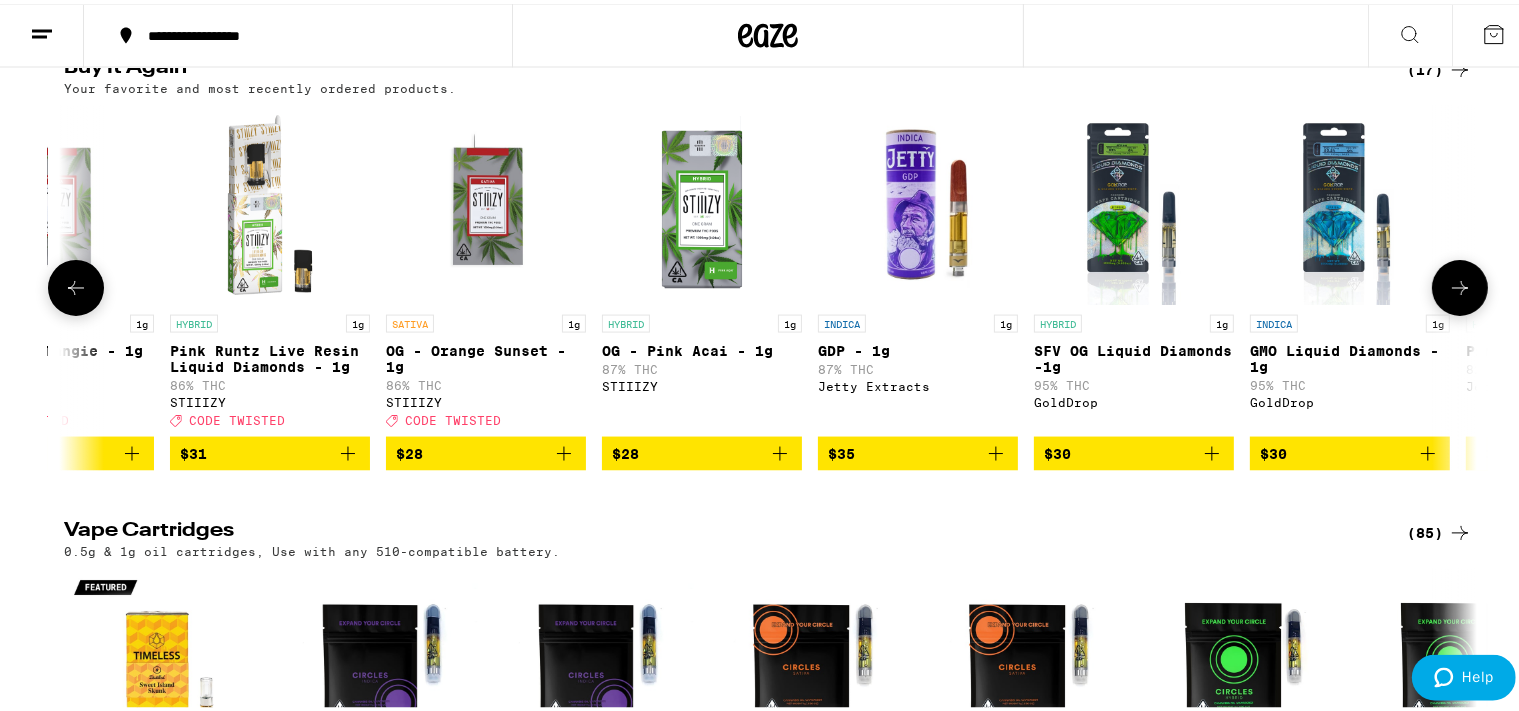 click 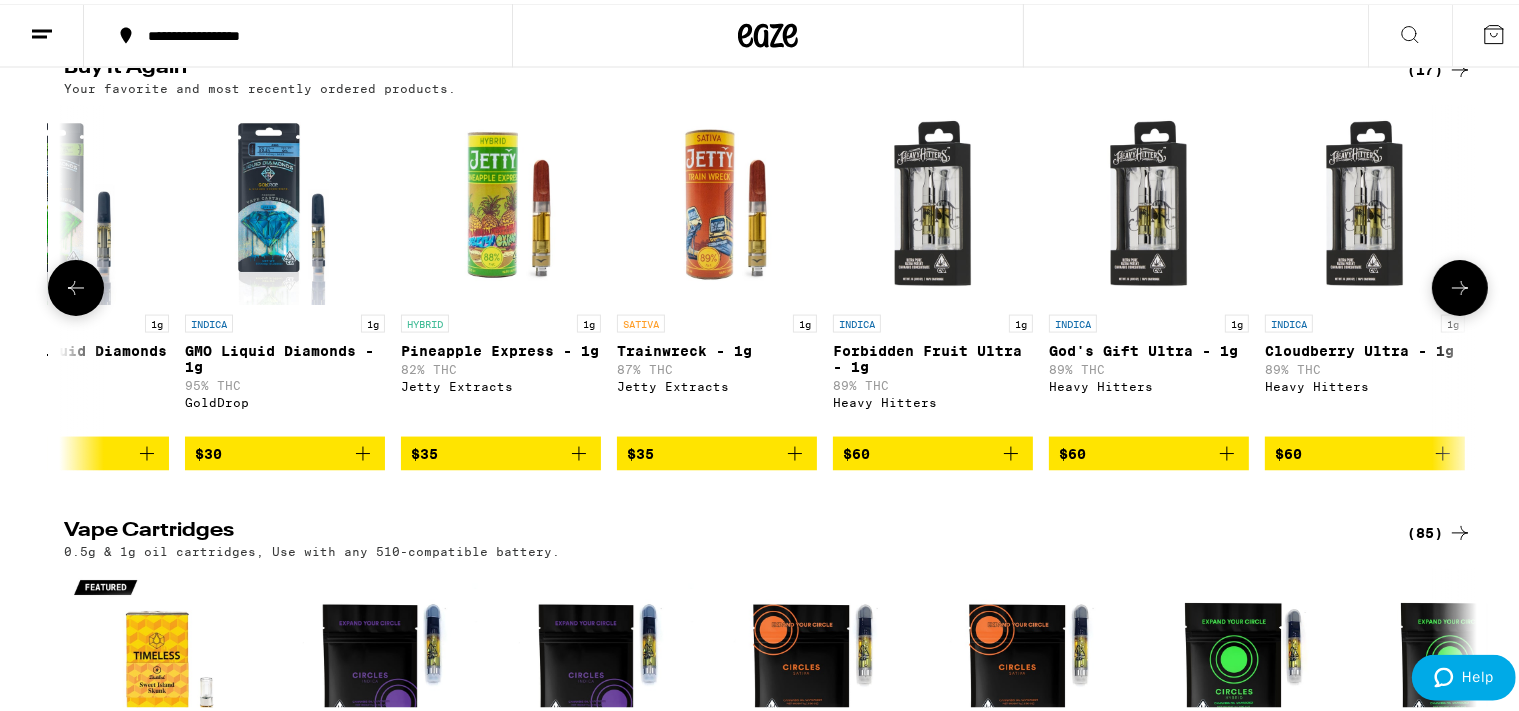 click 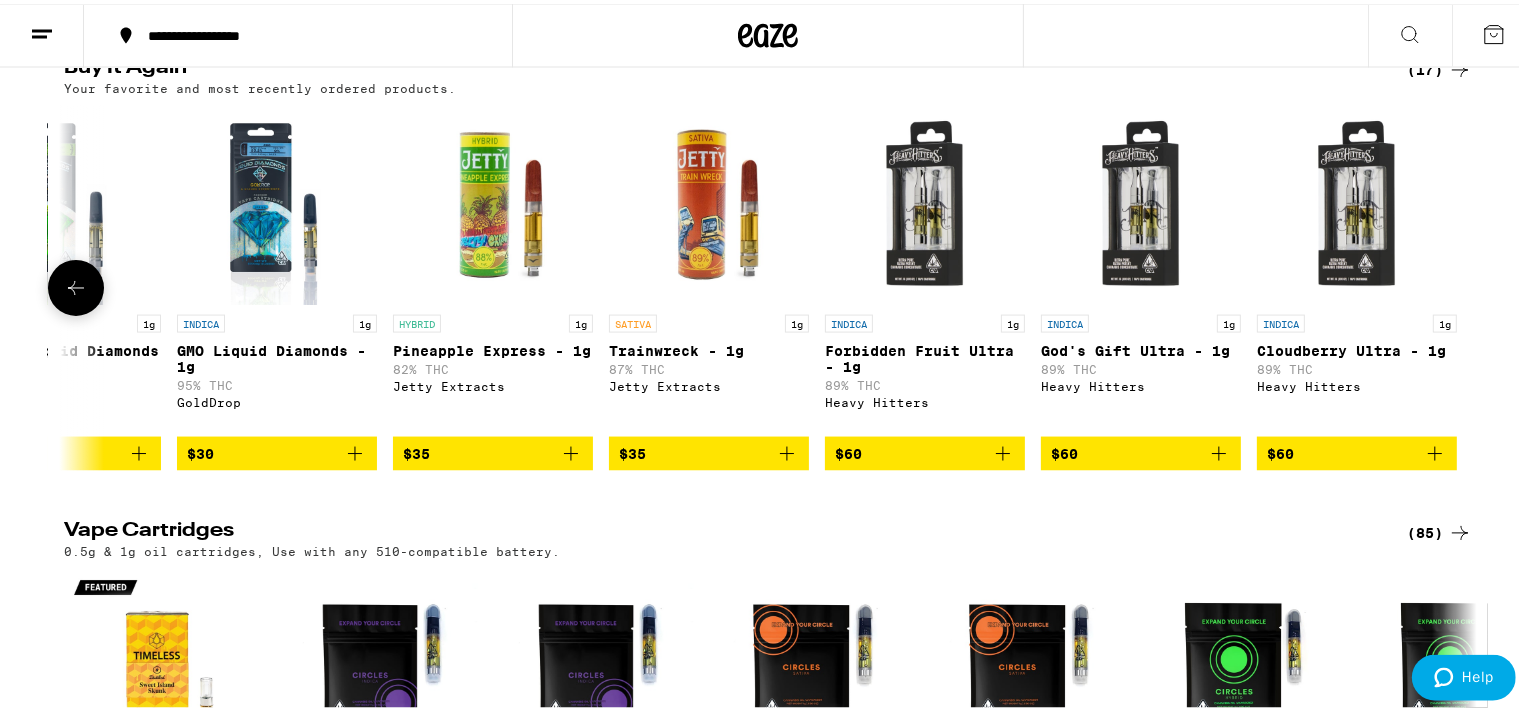 scroll, scrollTop: 0, scrollLeft: 2264, axis: horizontal 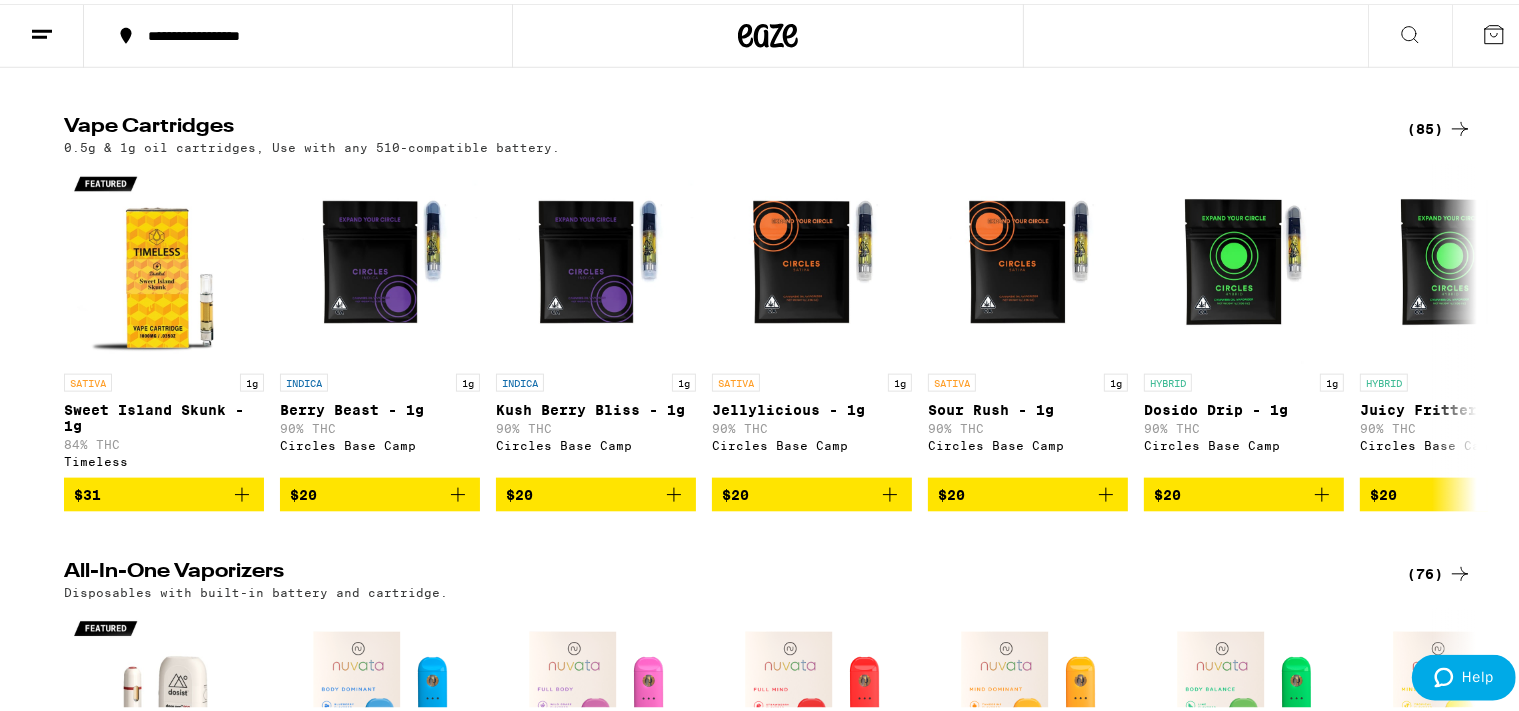 click on "(85)" at bounding box center (1439, 125) 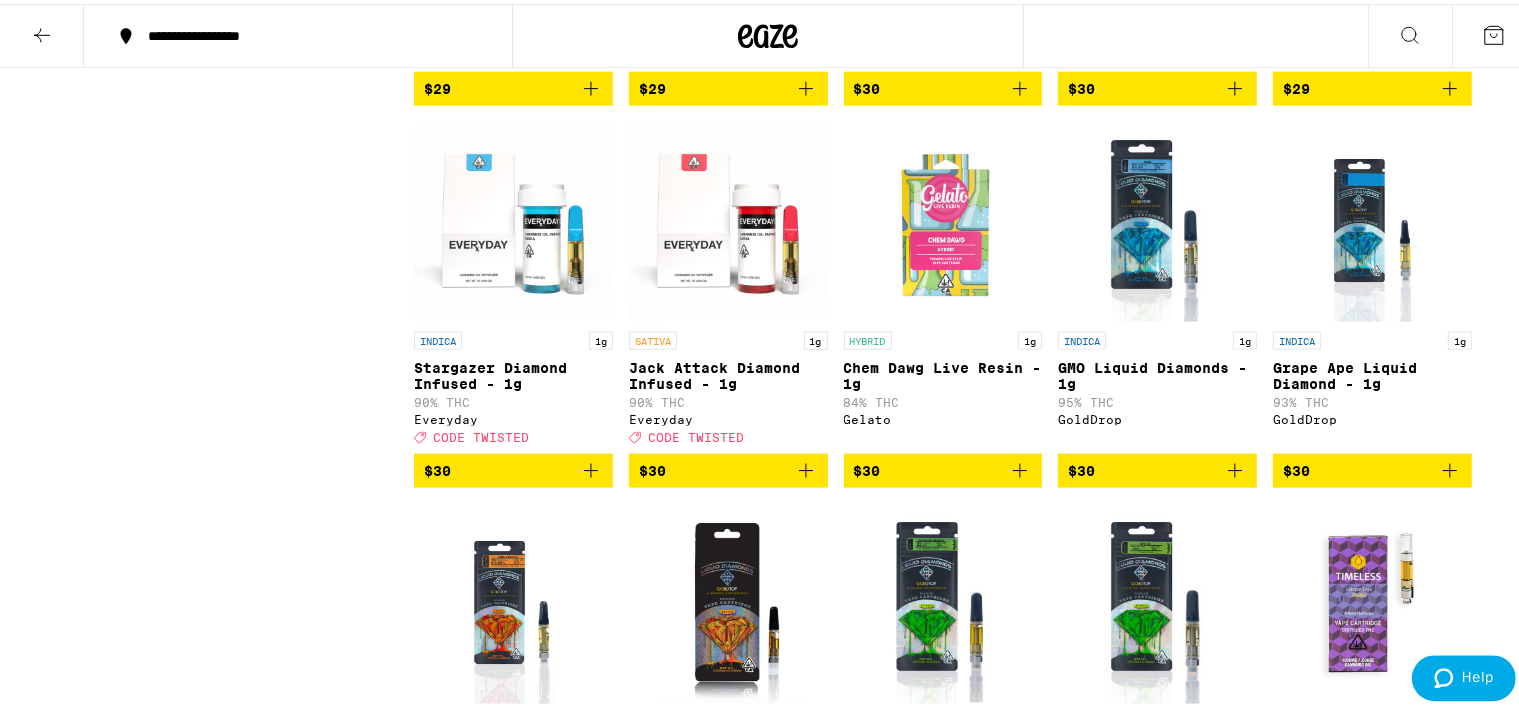 scroll, scrollTop: 2620, scrollLeft: 0, axis: vertical 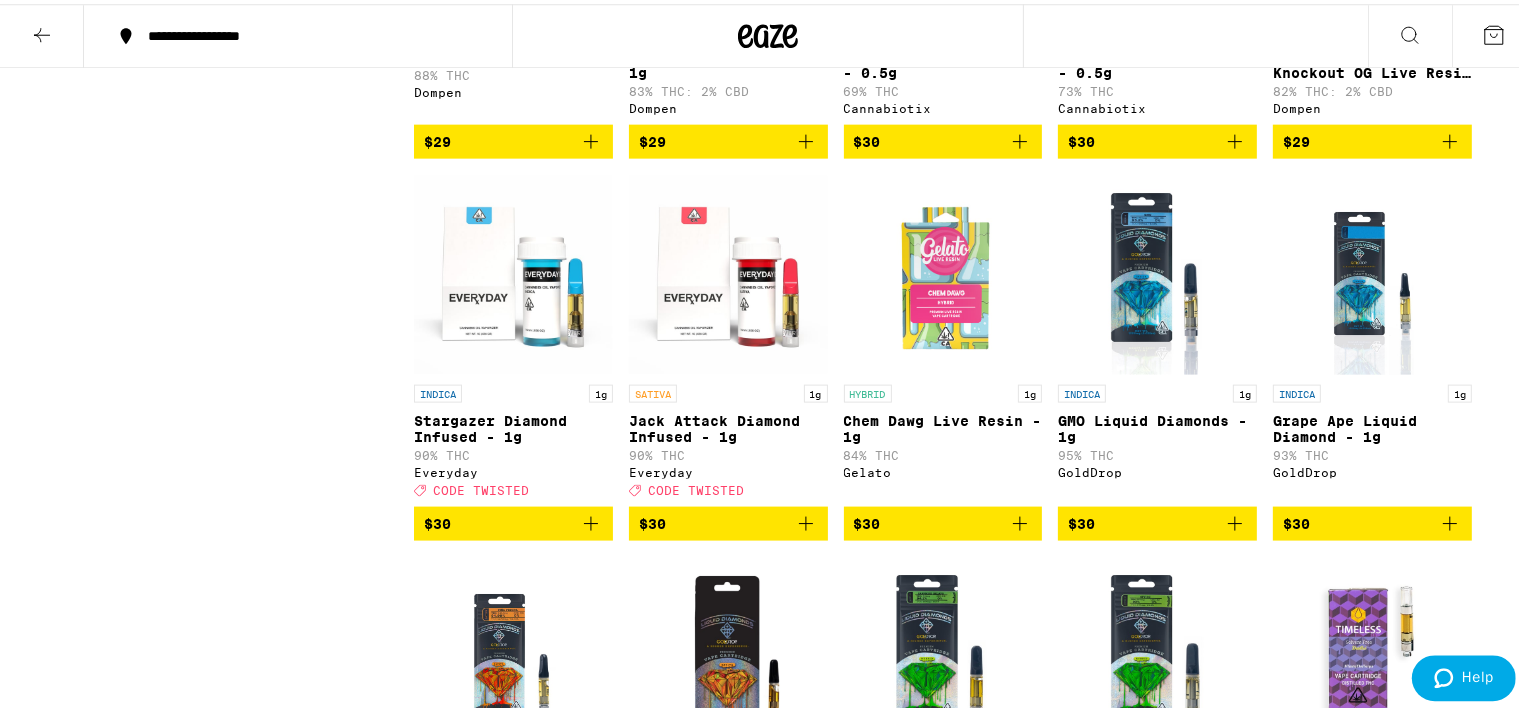 click 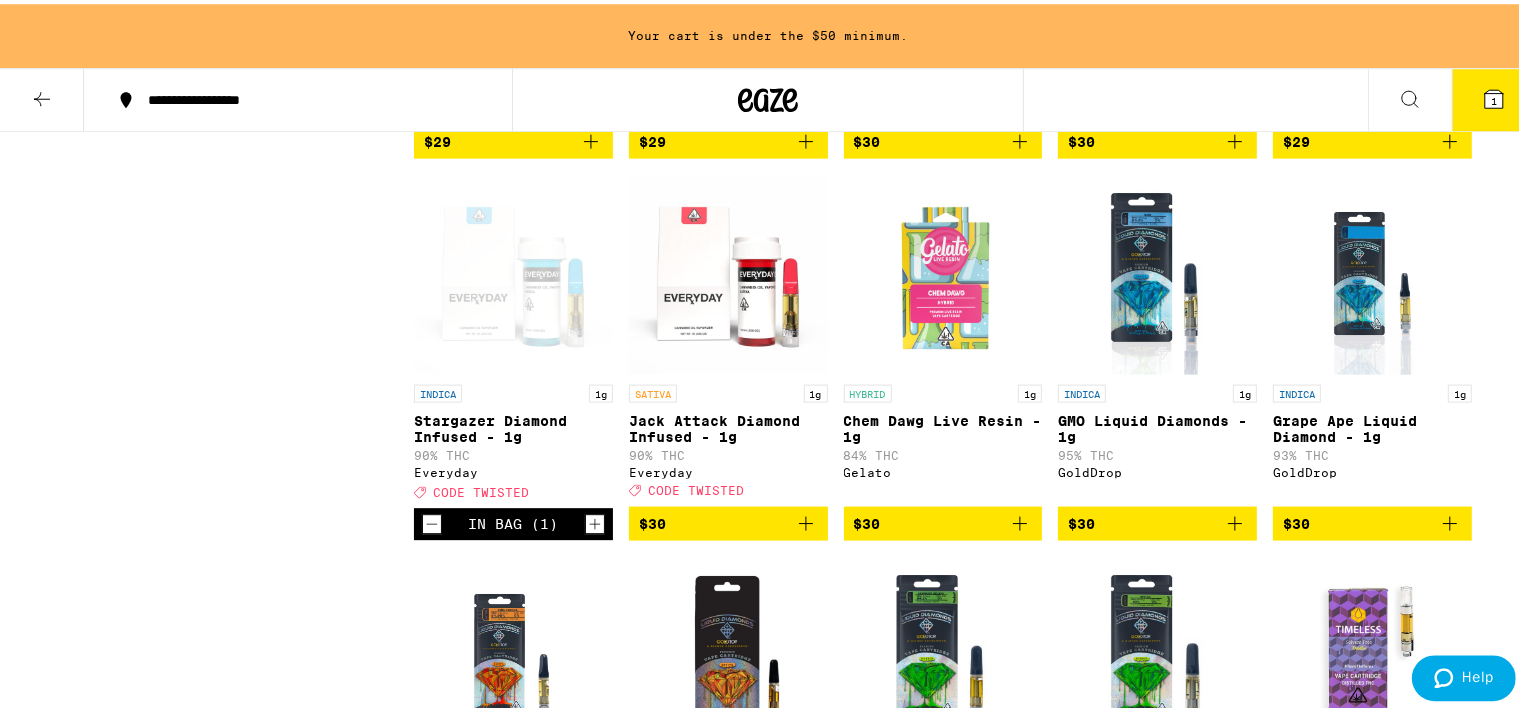 click 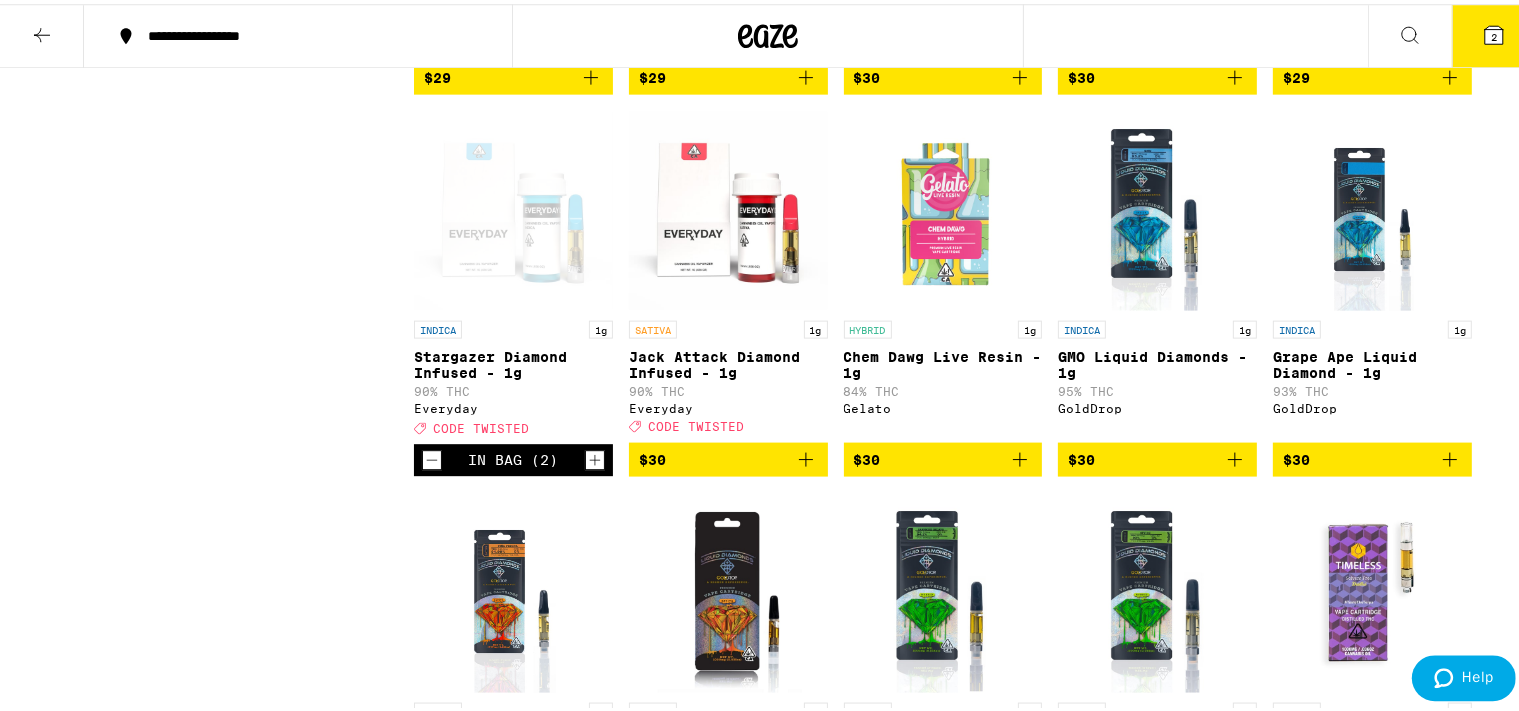 scroll, scrollTop: 2620, scrollLeft: 0, axis: vertical 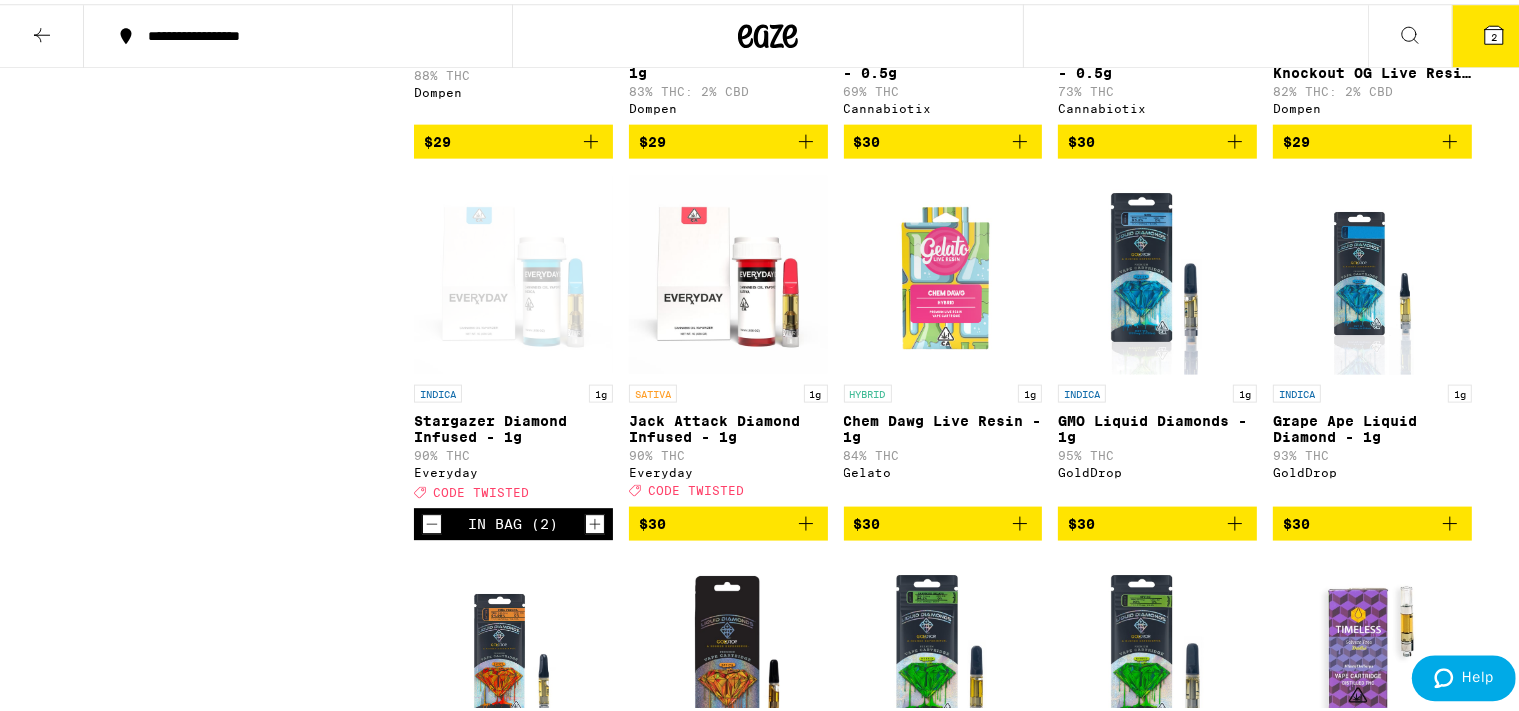click 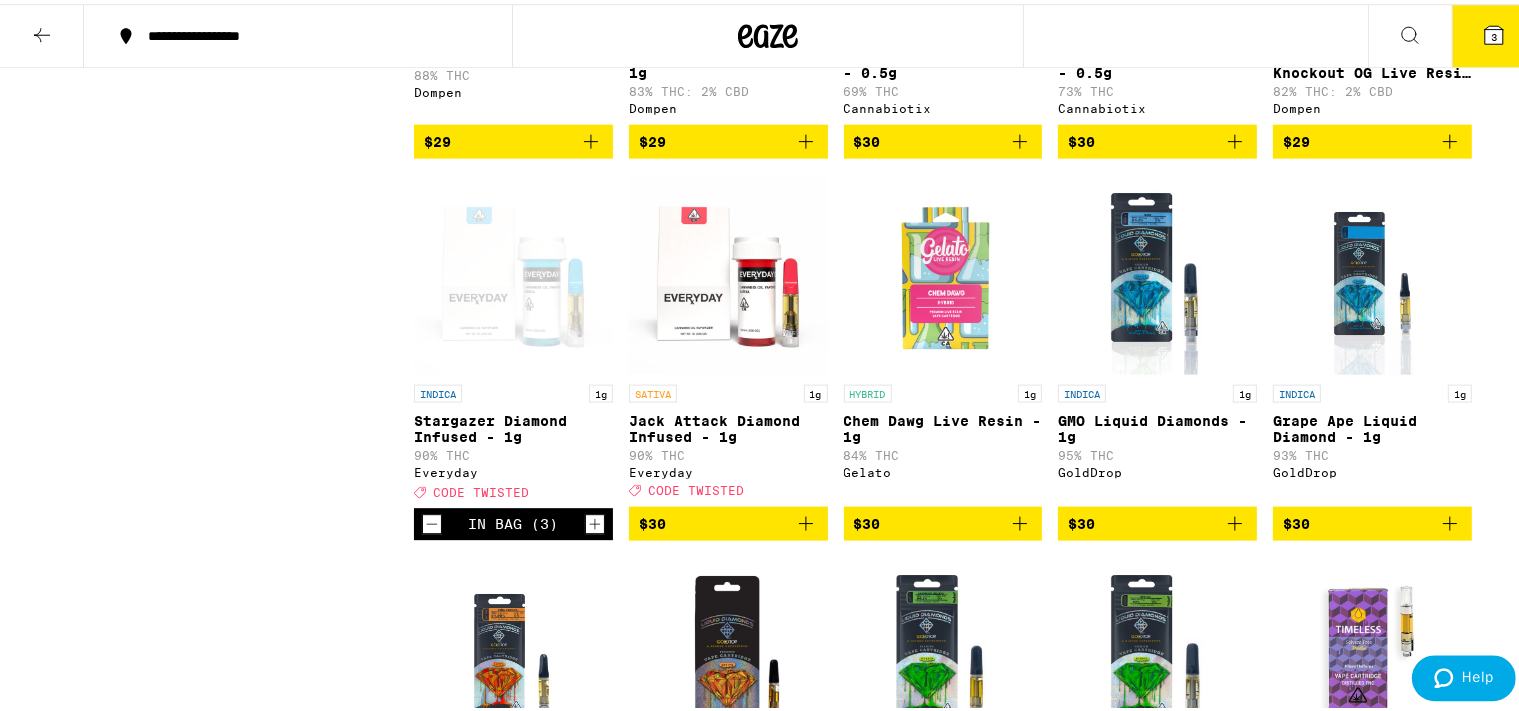 click on "3" at bounding box center [1494, 32] 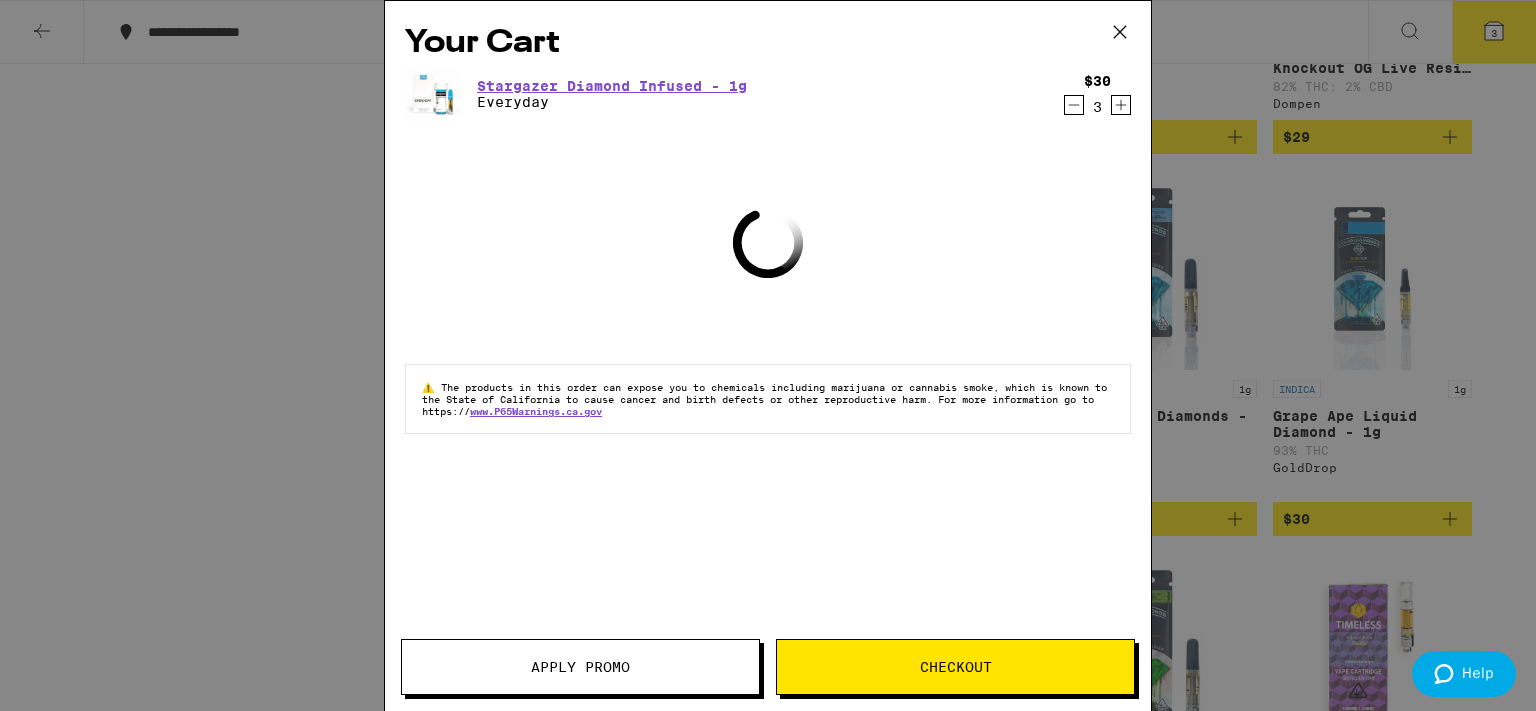 click on "Apply Promo" at bounding box center [580, 667] 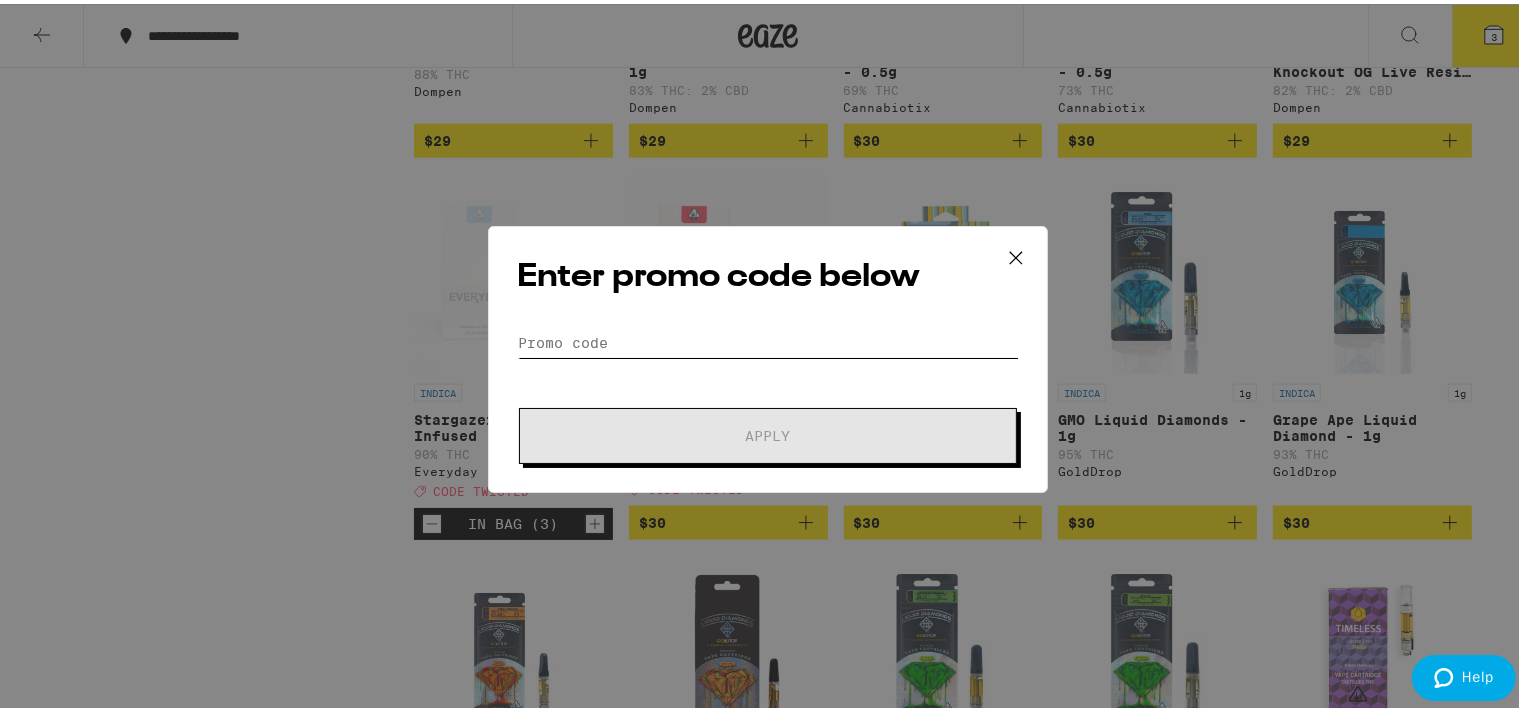 click on "Promo Code" at bounding box center [768, 339] 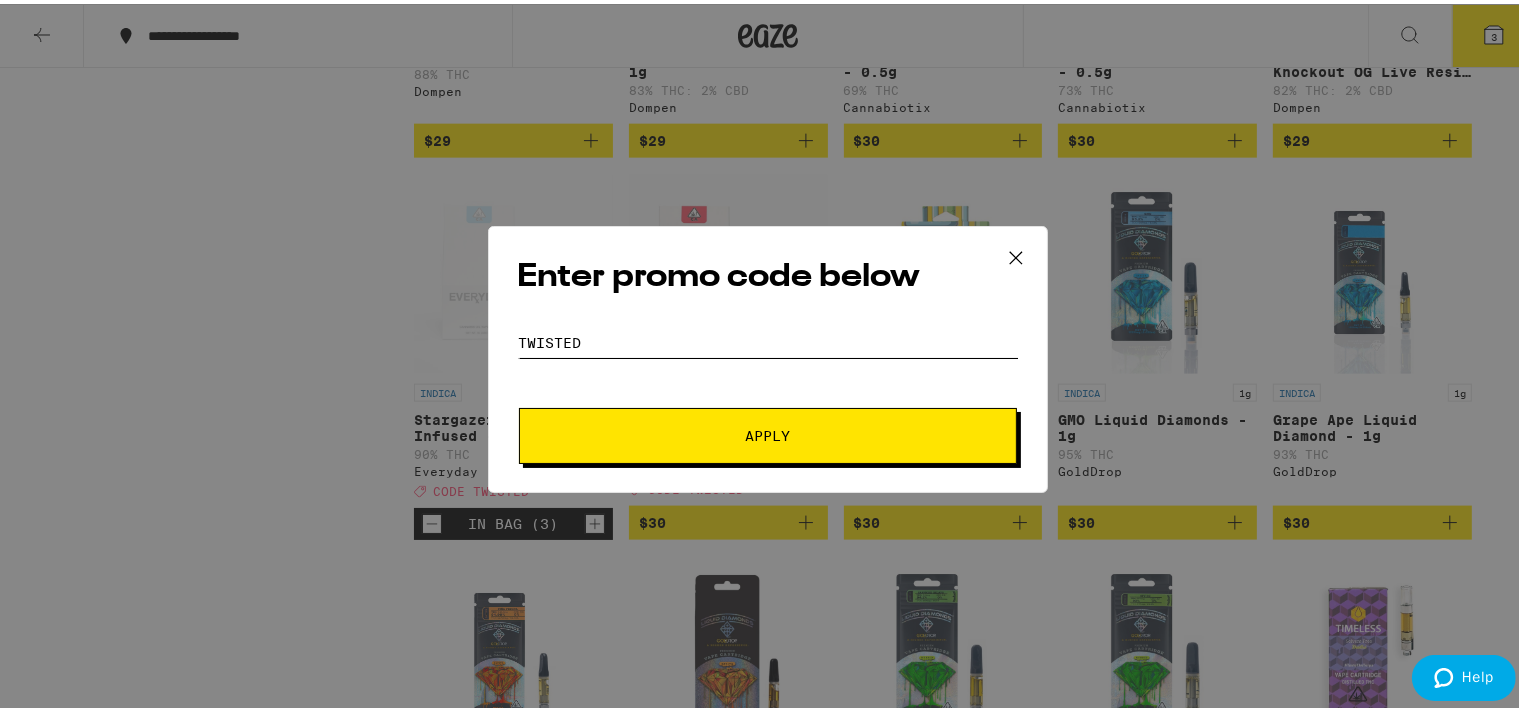 type on "twisted" 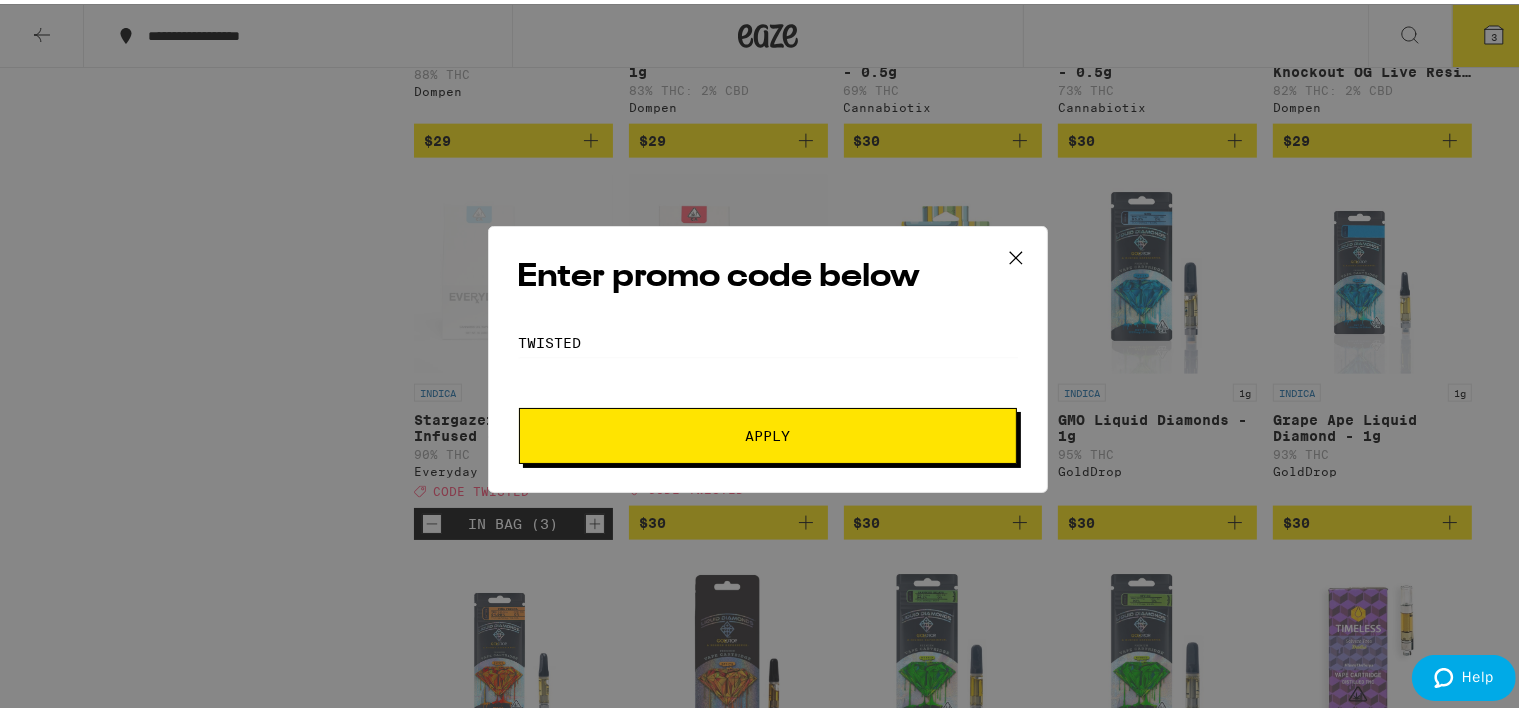 click on "Apply" at bounding box center (768, 432) 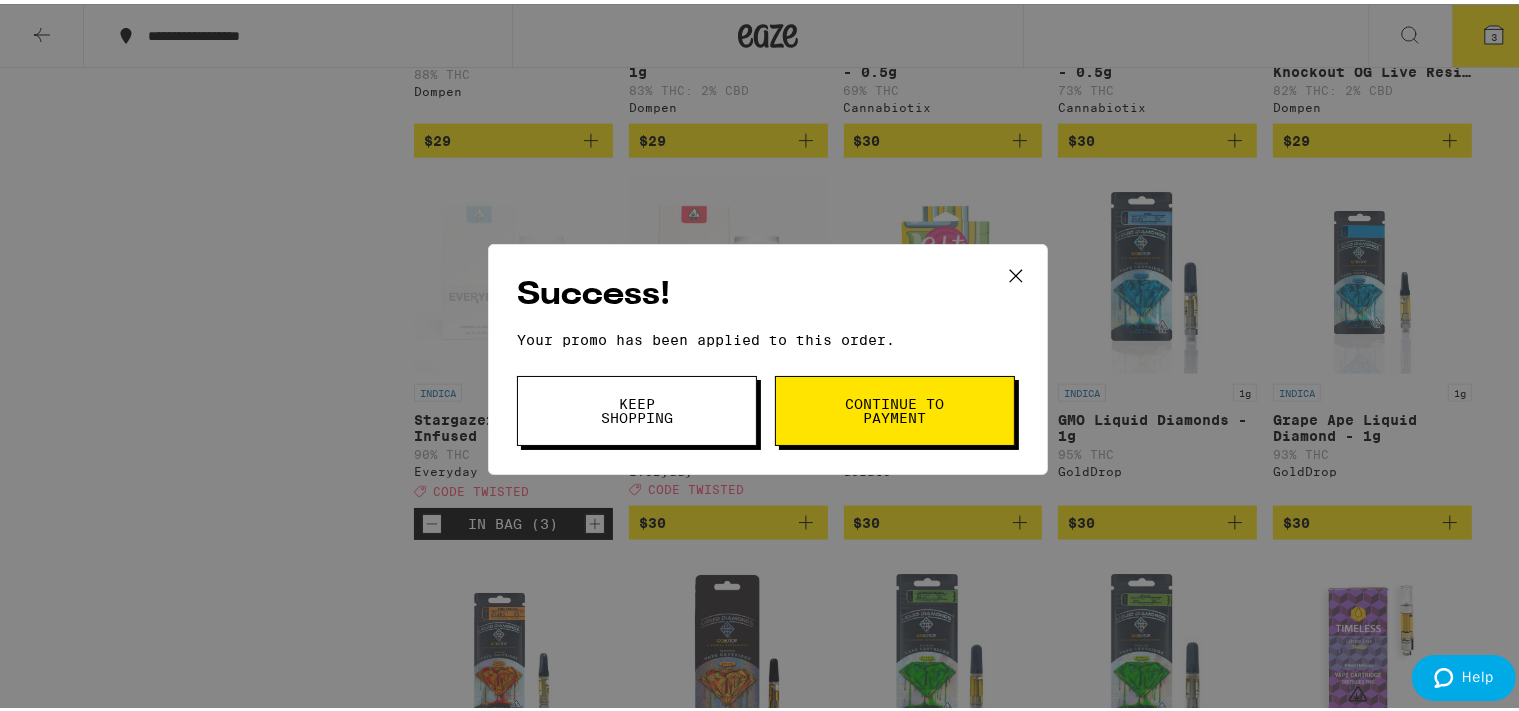 click 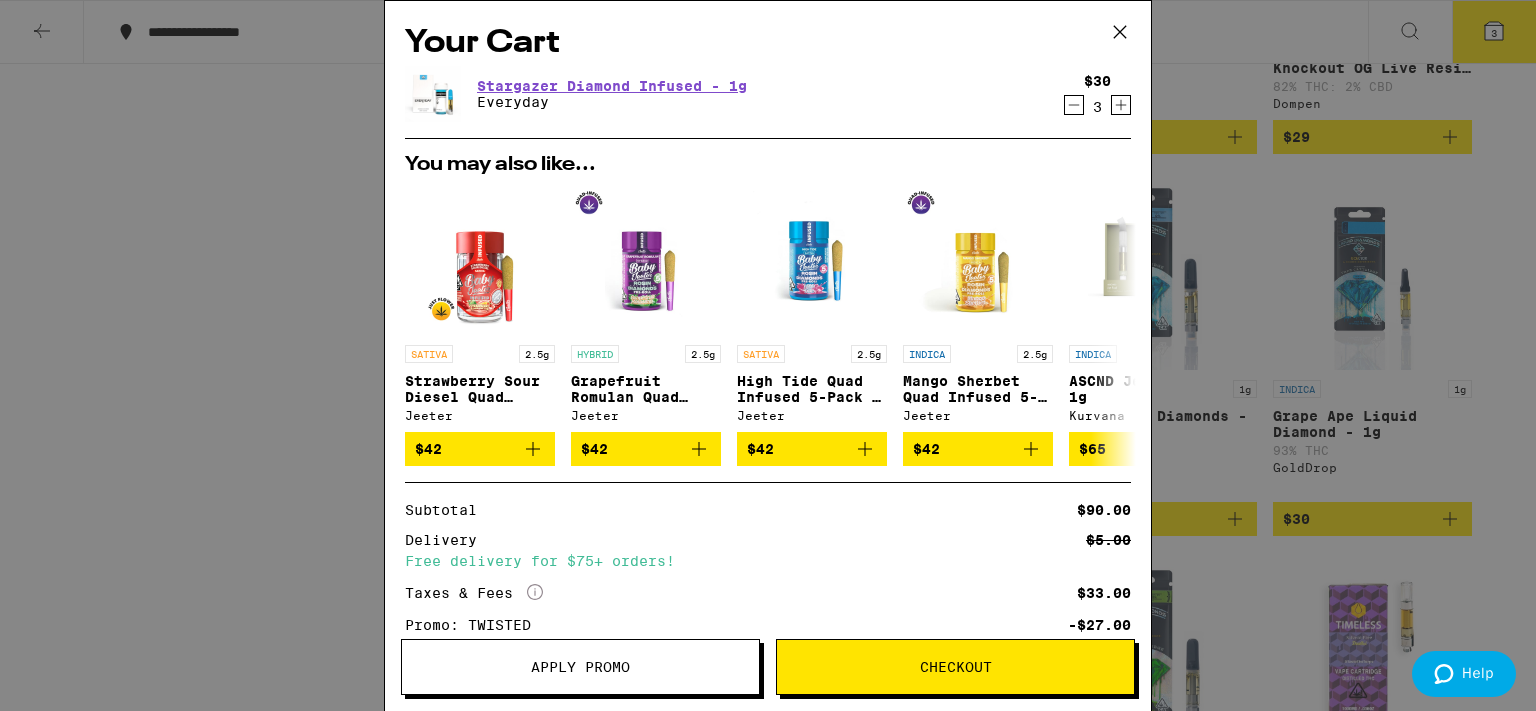 click 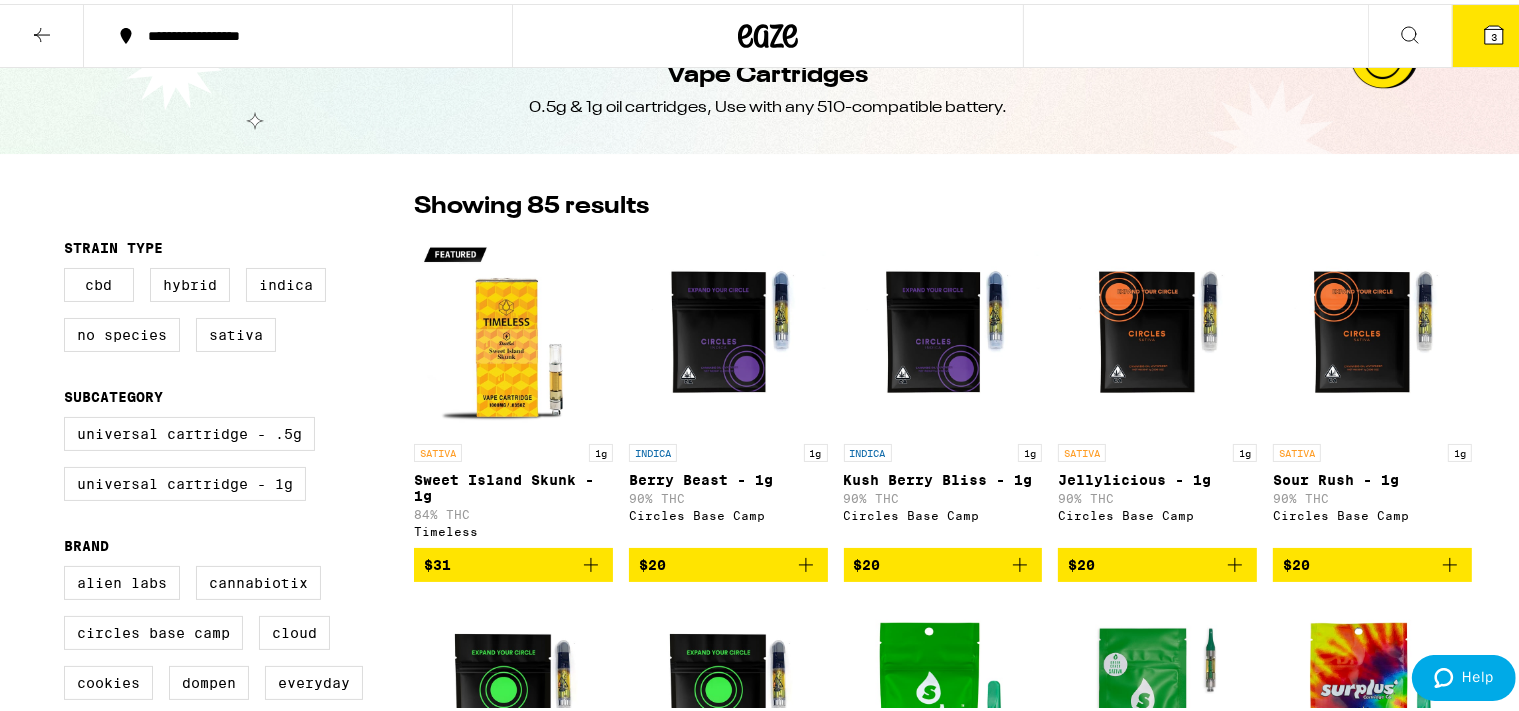 scroll, scrollTop: 0, scrollLeft: 0, axis: both 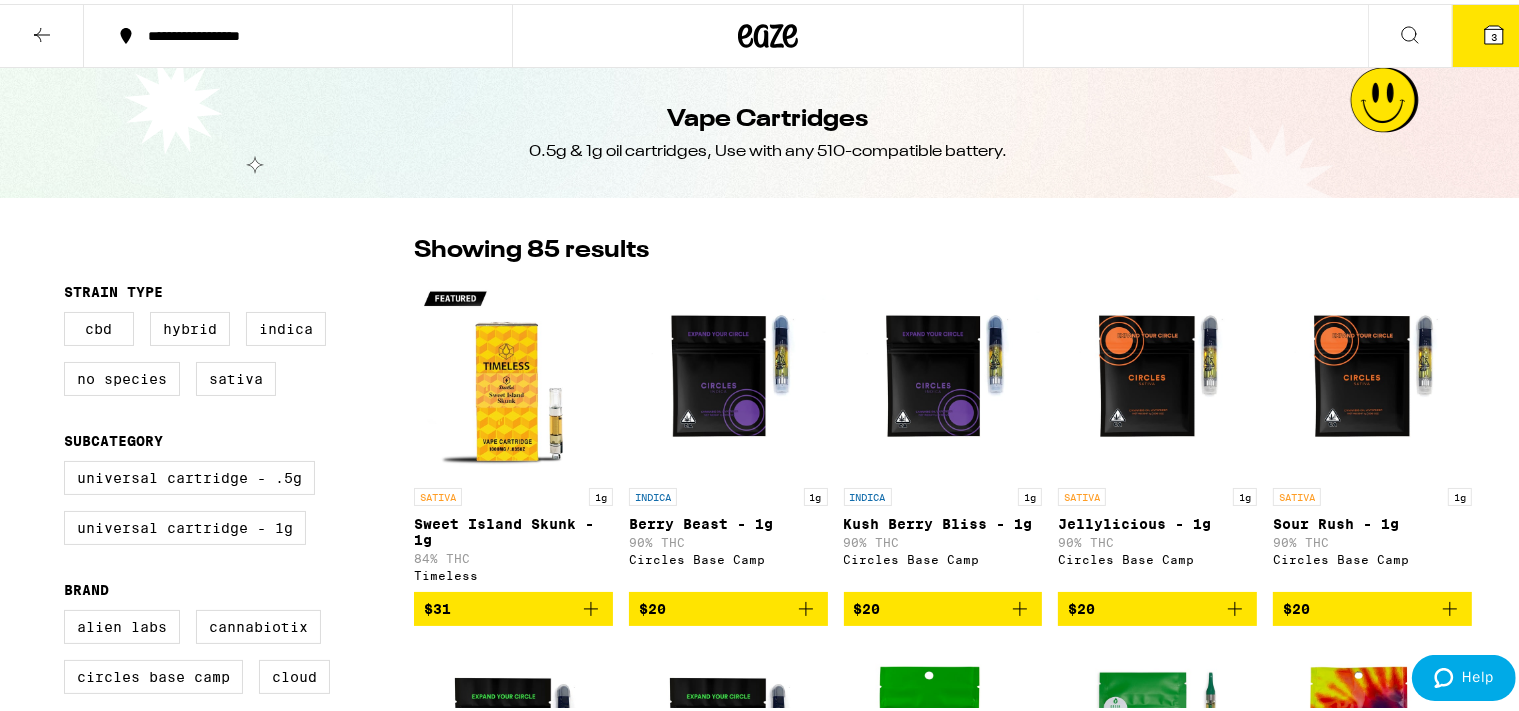 click 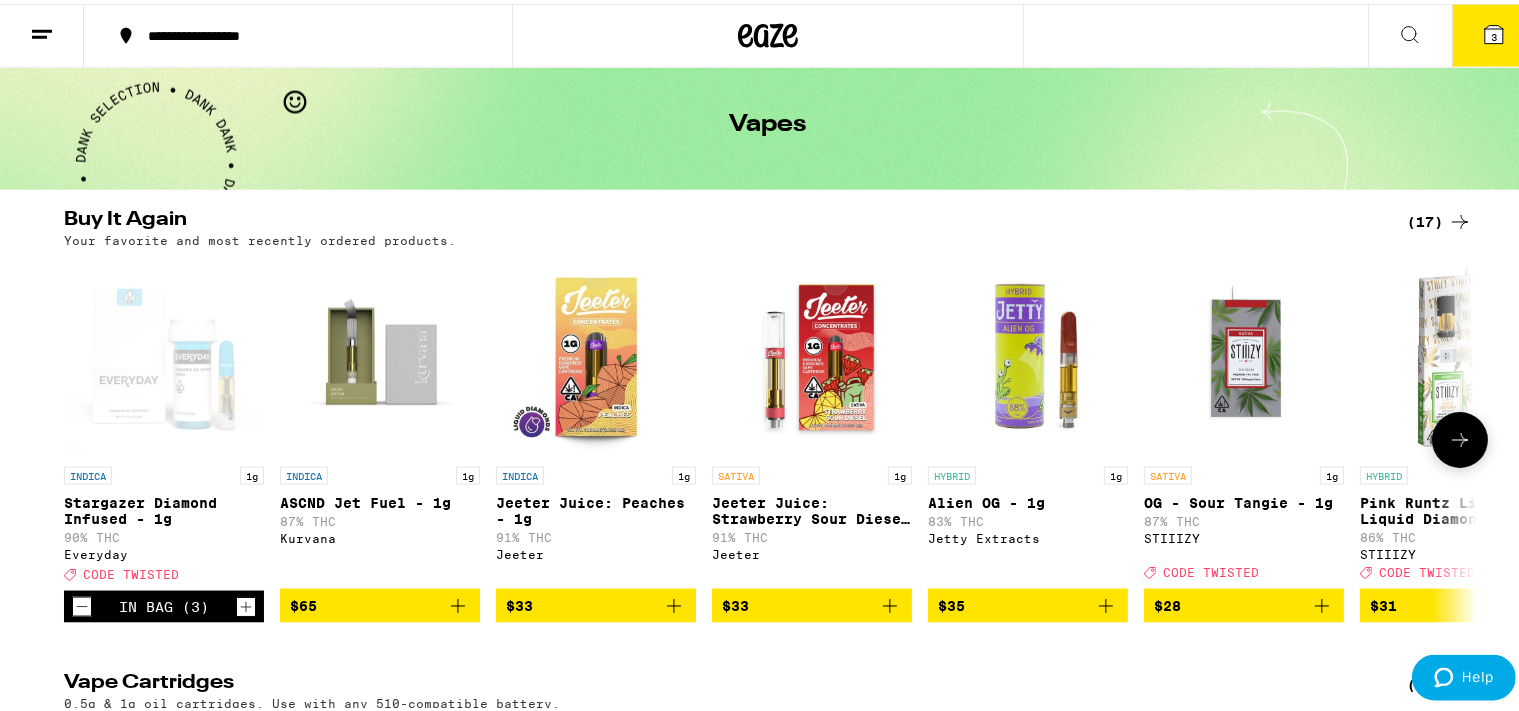 scroll, scrollTop: 0, scrollLeft: 0, axis: both 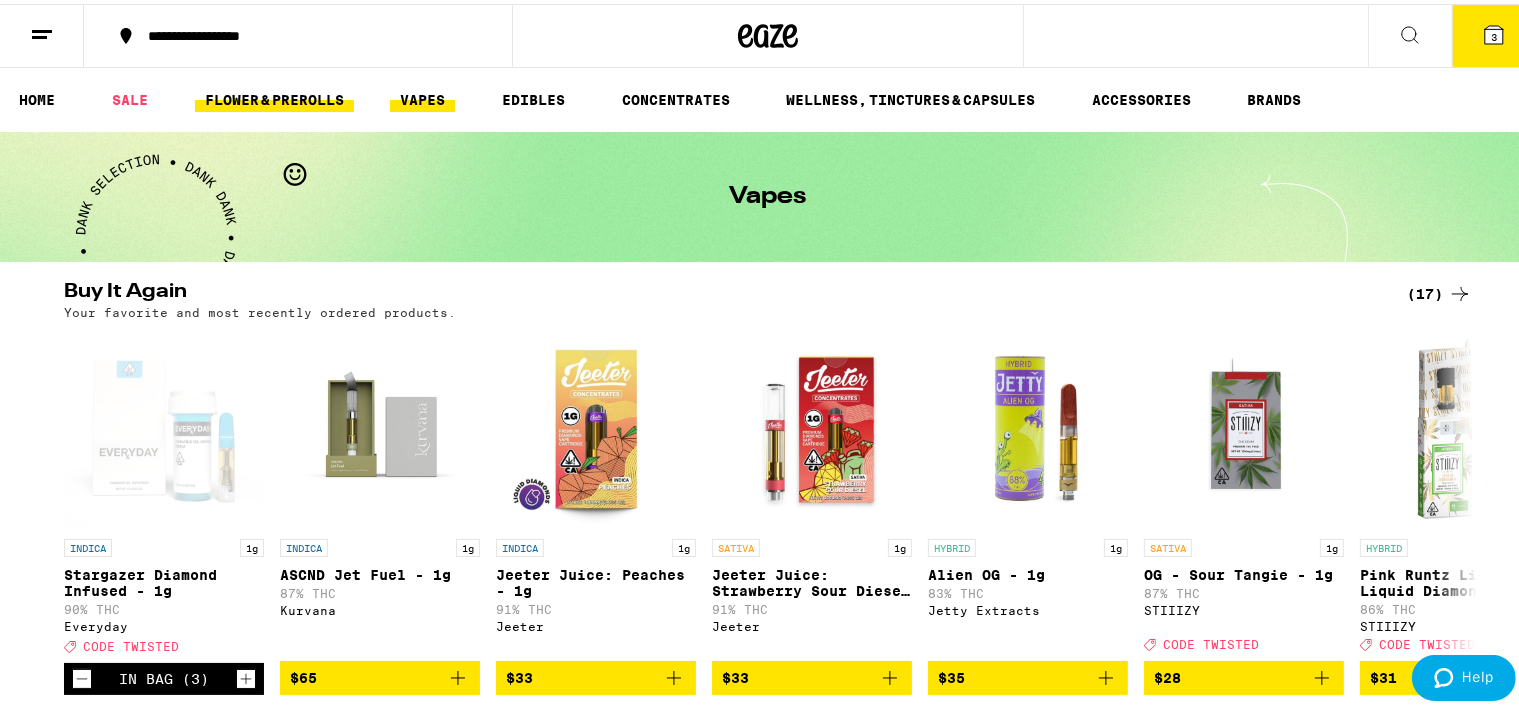 click on "FLOWER & PREROLLS" at bounding box center [274, 96] 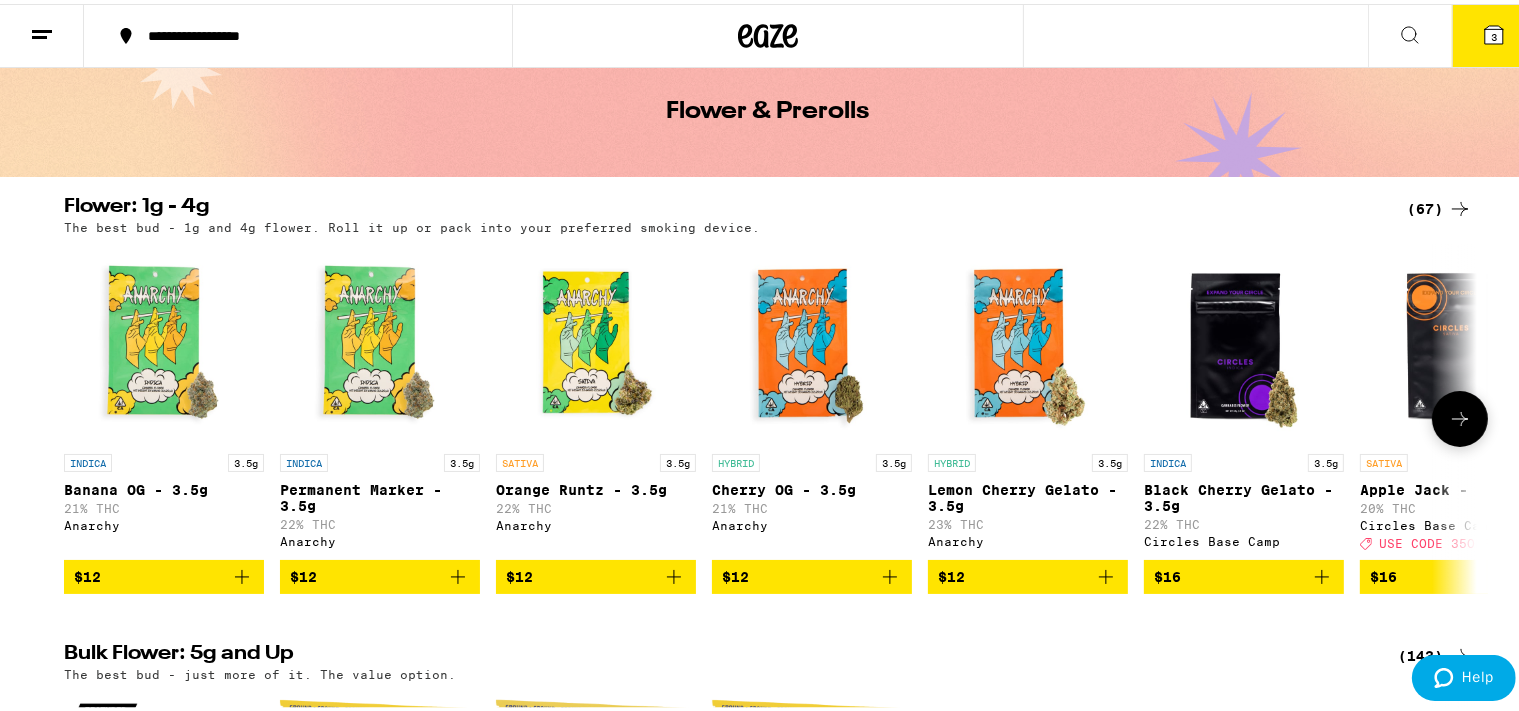 scroll, scrollTop: 82, scrollLeft: 0, axis: vertical 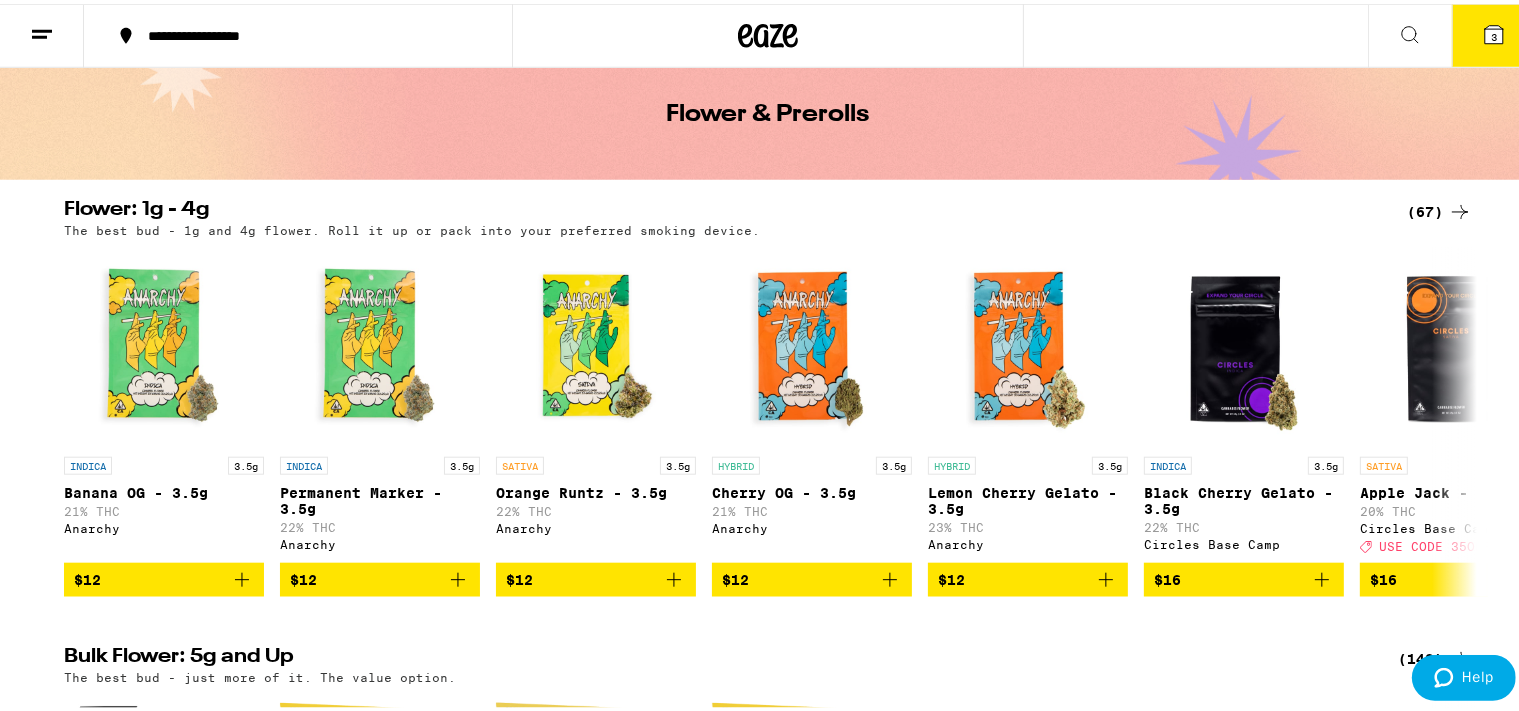 click on "(67)" at bounding box center [1439, 208] 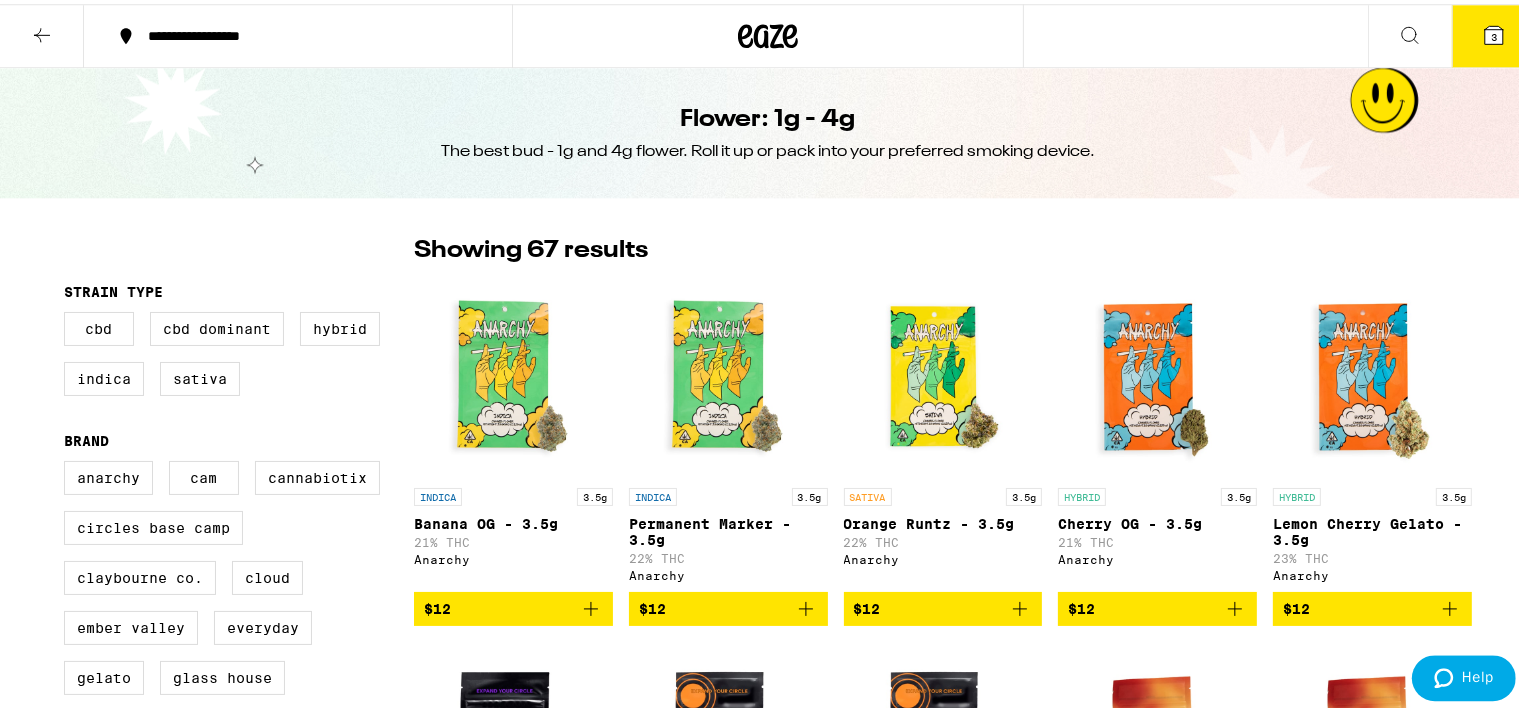 scroll, scrollTop: 0, scrollLeft: 0, axis: both 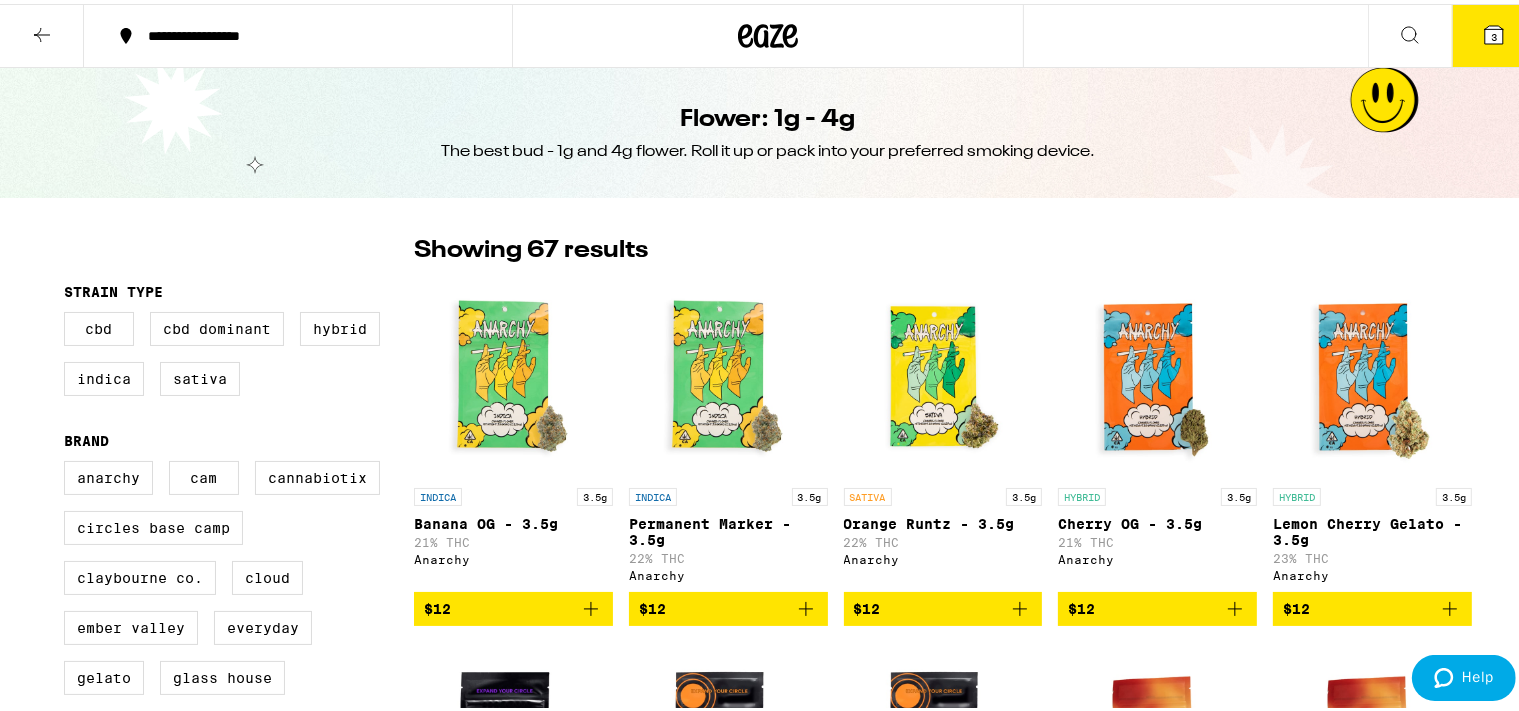 click at bounding box center (42, 32) 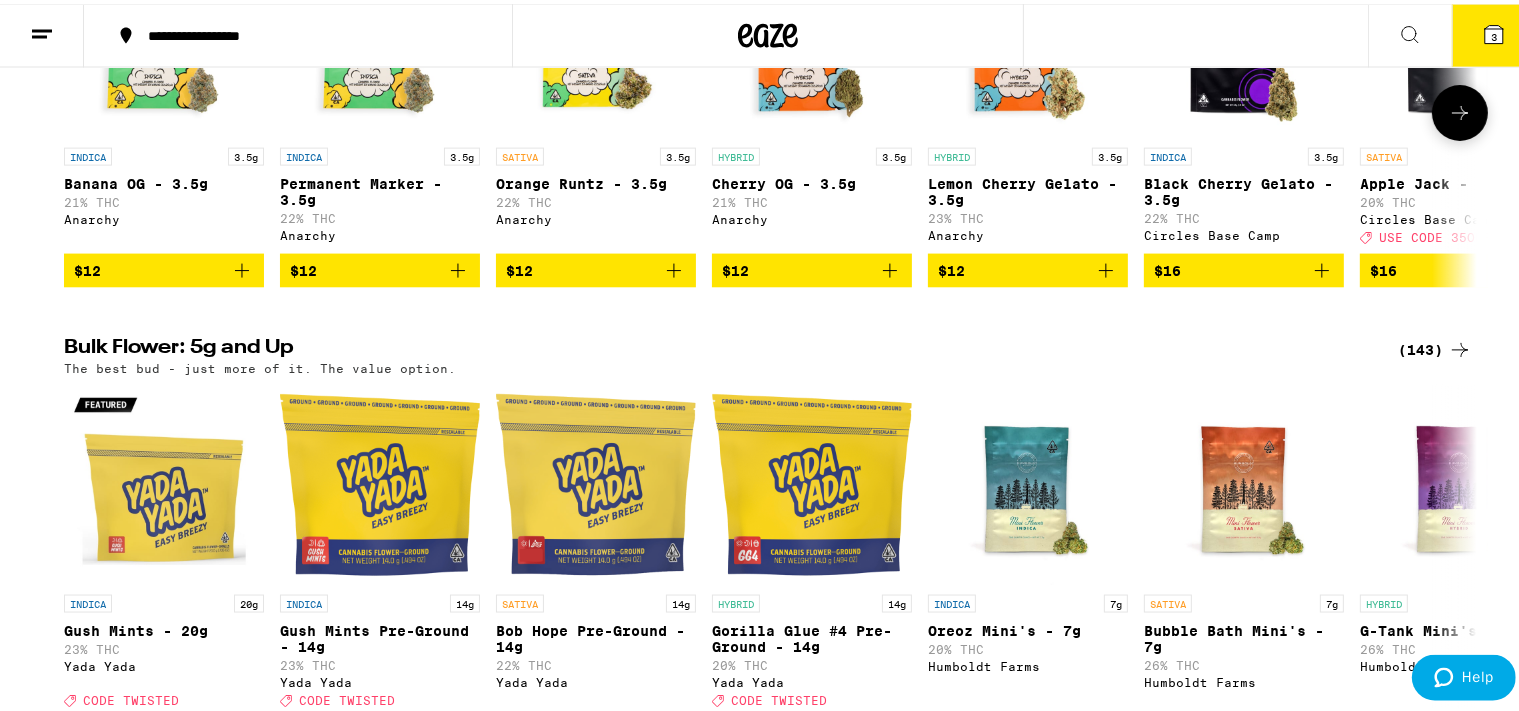 scroll, scrollTop: 266, scrollLeft: 0, axis: vertical 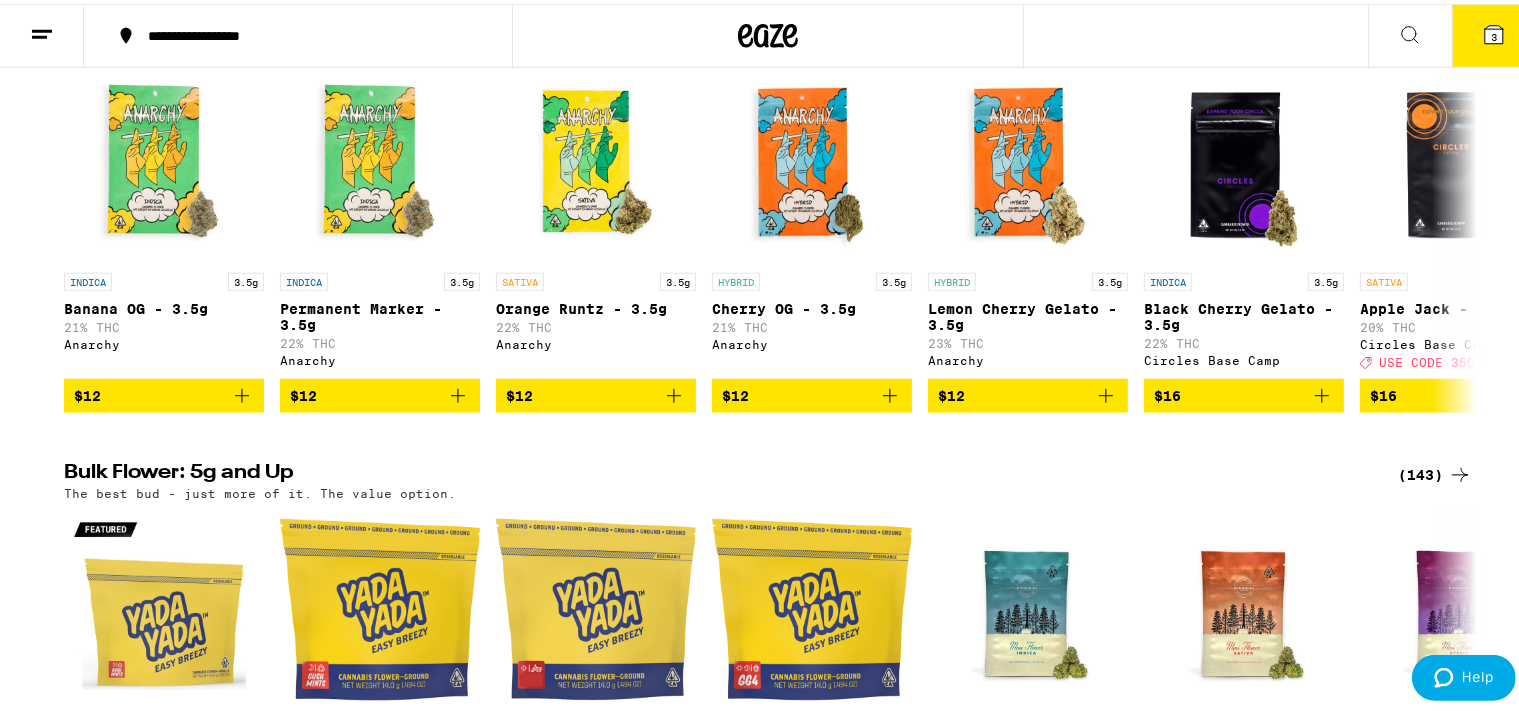 click on "(143)" at bounding box center (1435, 471) 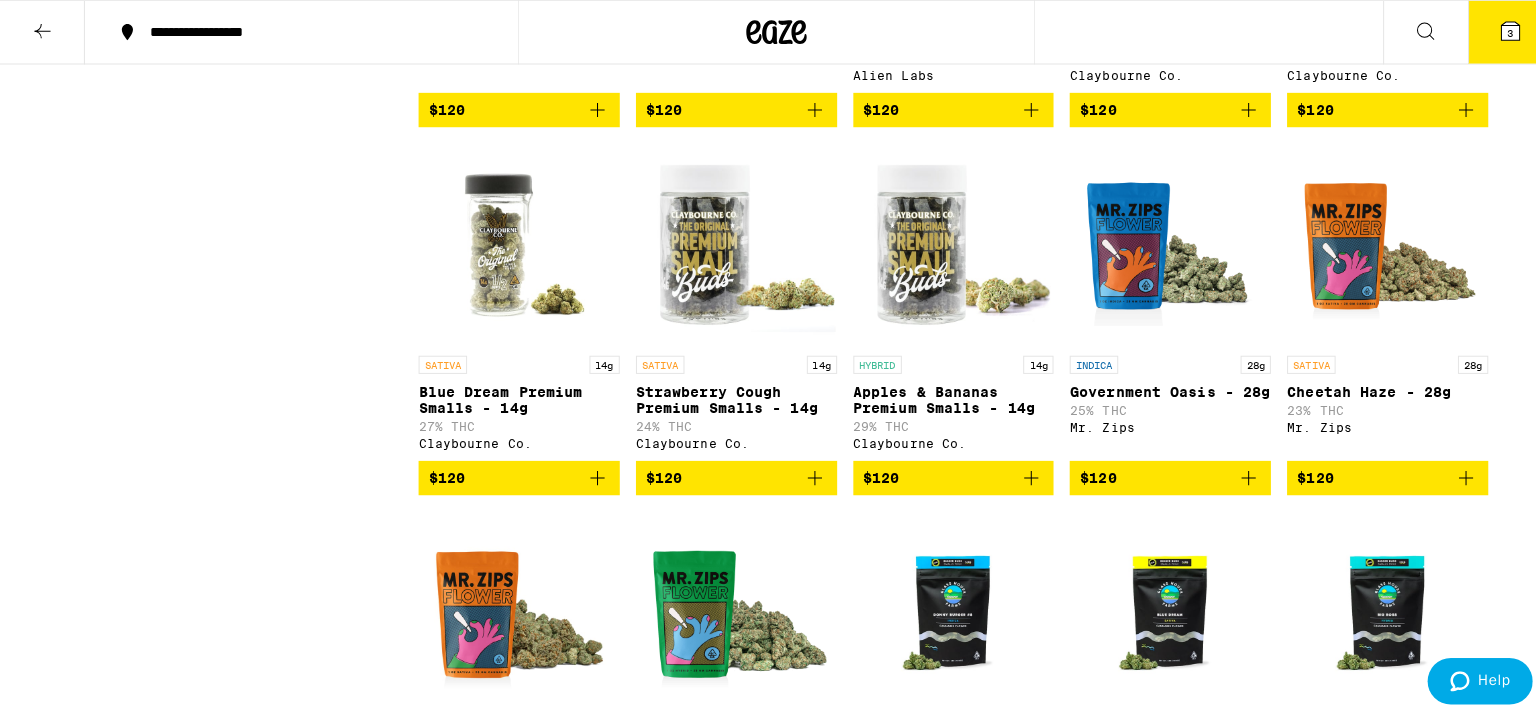 scroll, scrollTop: 8175, scrollLeft: 0, axis: vertical 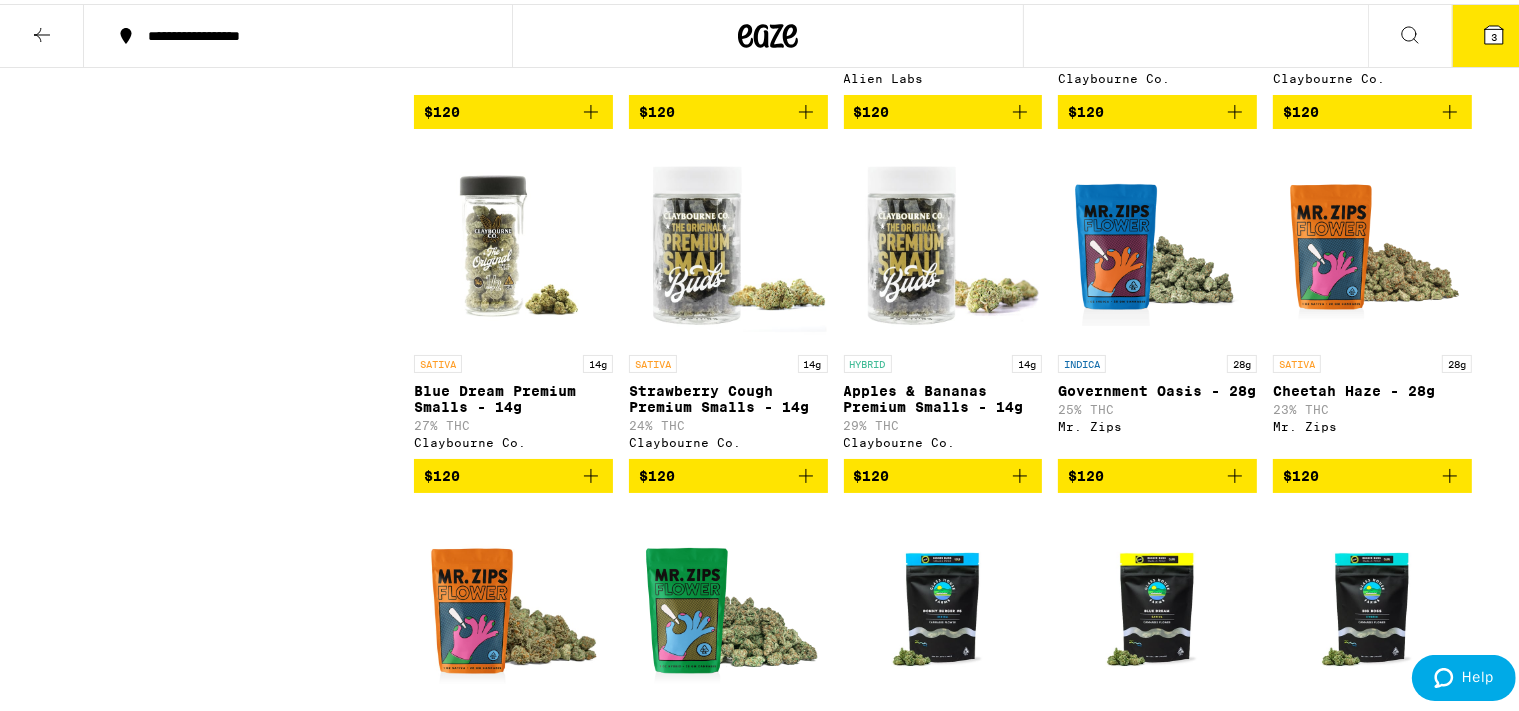 click on "3" at bounding box center (1494, 32) 